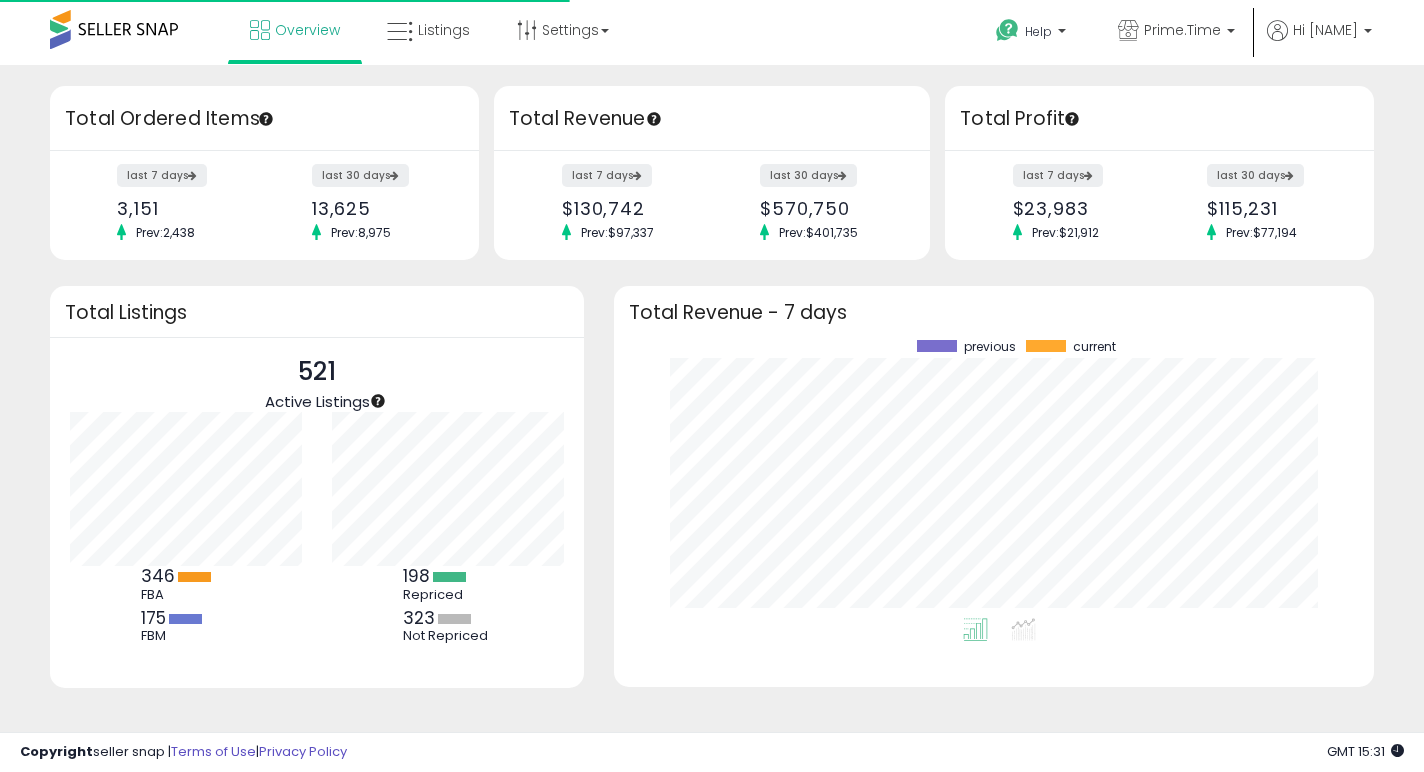 scroll, scrollTop: 0, scrollLeft: 0, axis: both 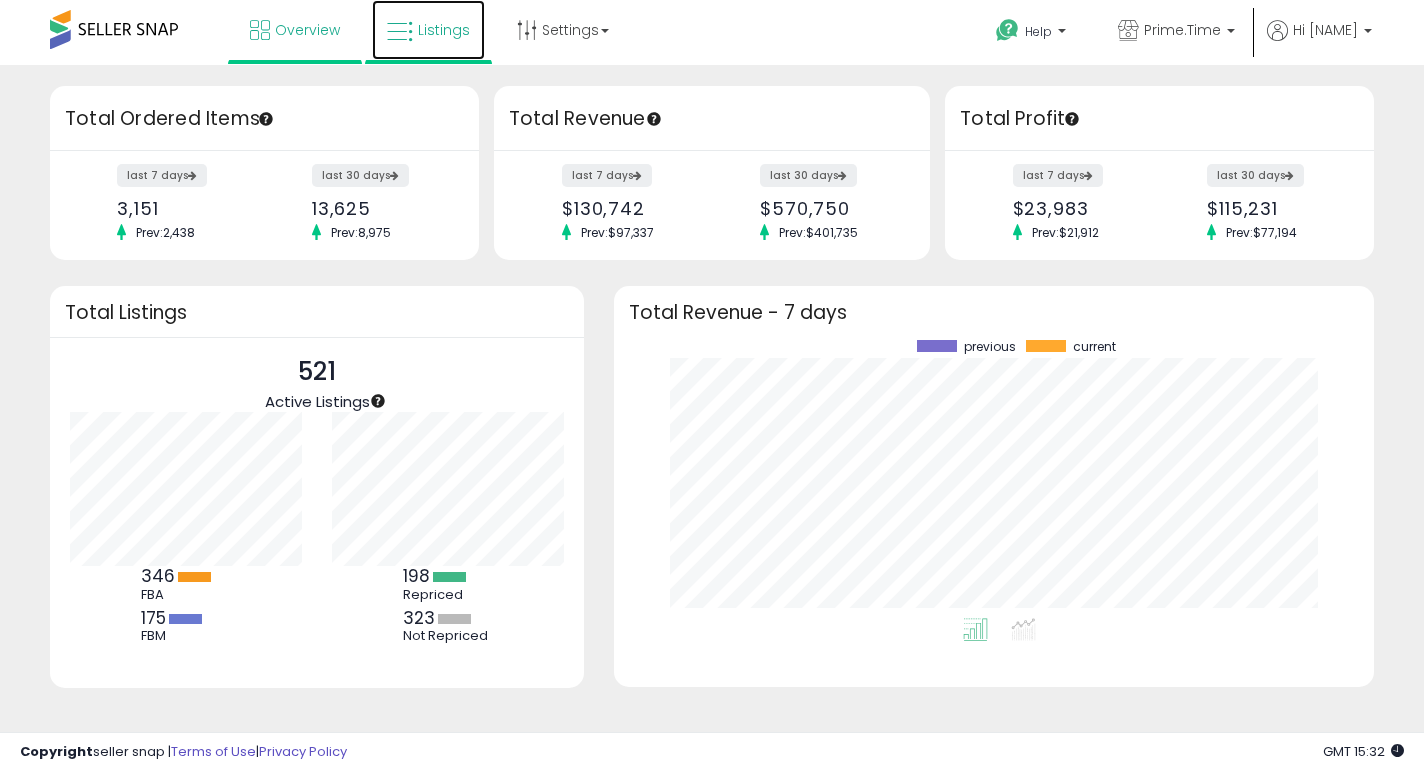 click on "Listings" at bounding box center [444, 30] 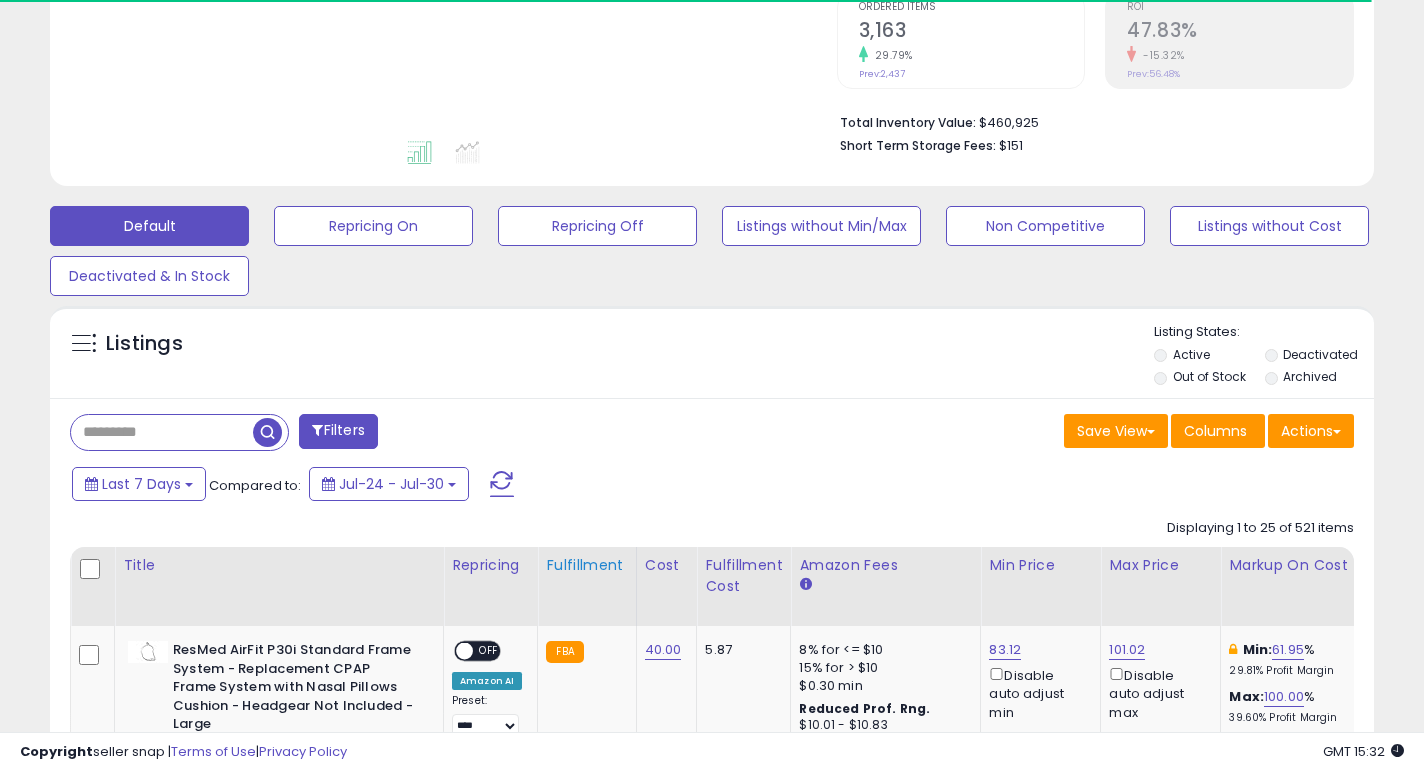 scroll, scrollTop: 481, scrollLeft: 0, axis: vertical 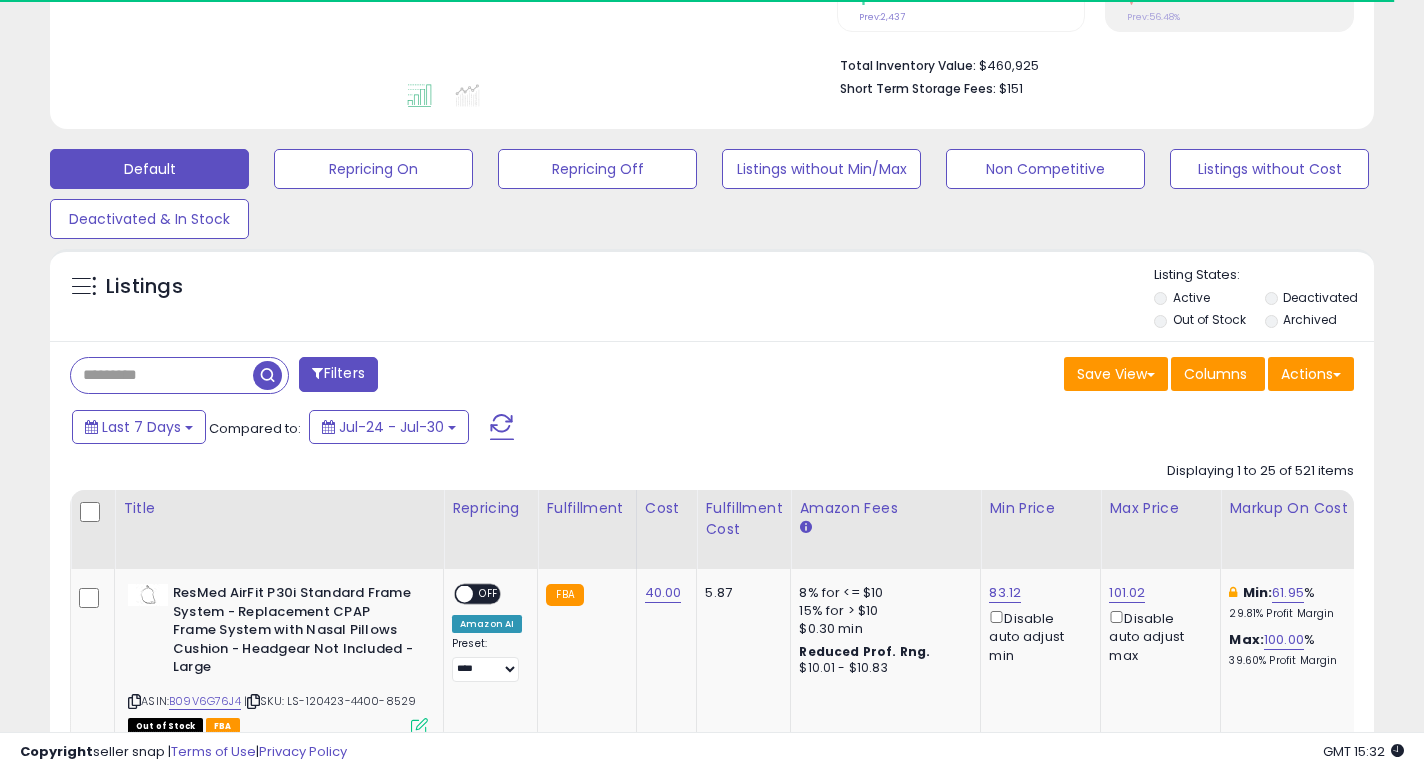 click at bounding box center (162, 375) 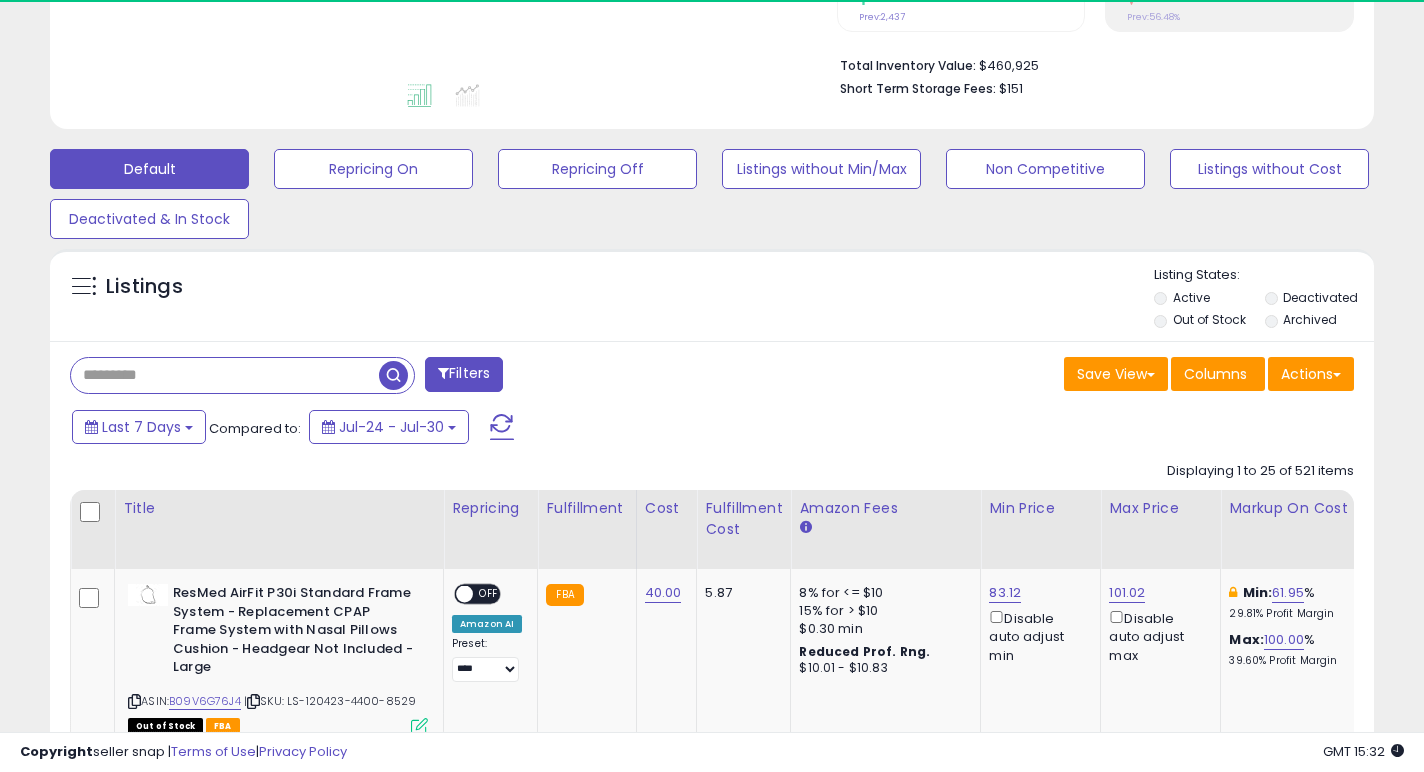 paste on "**********" 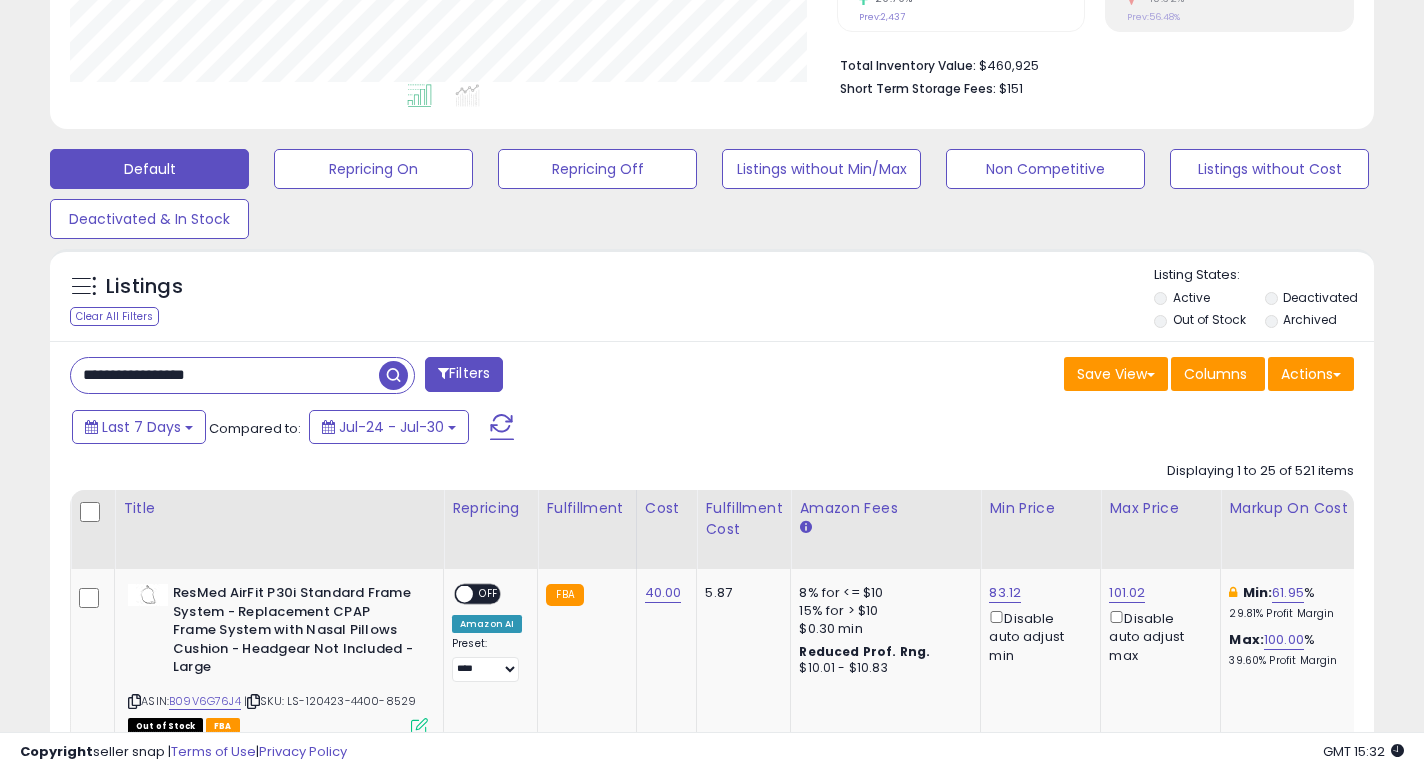 type on "**********" 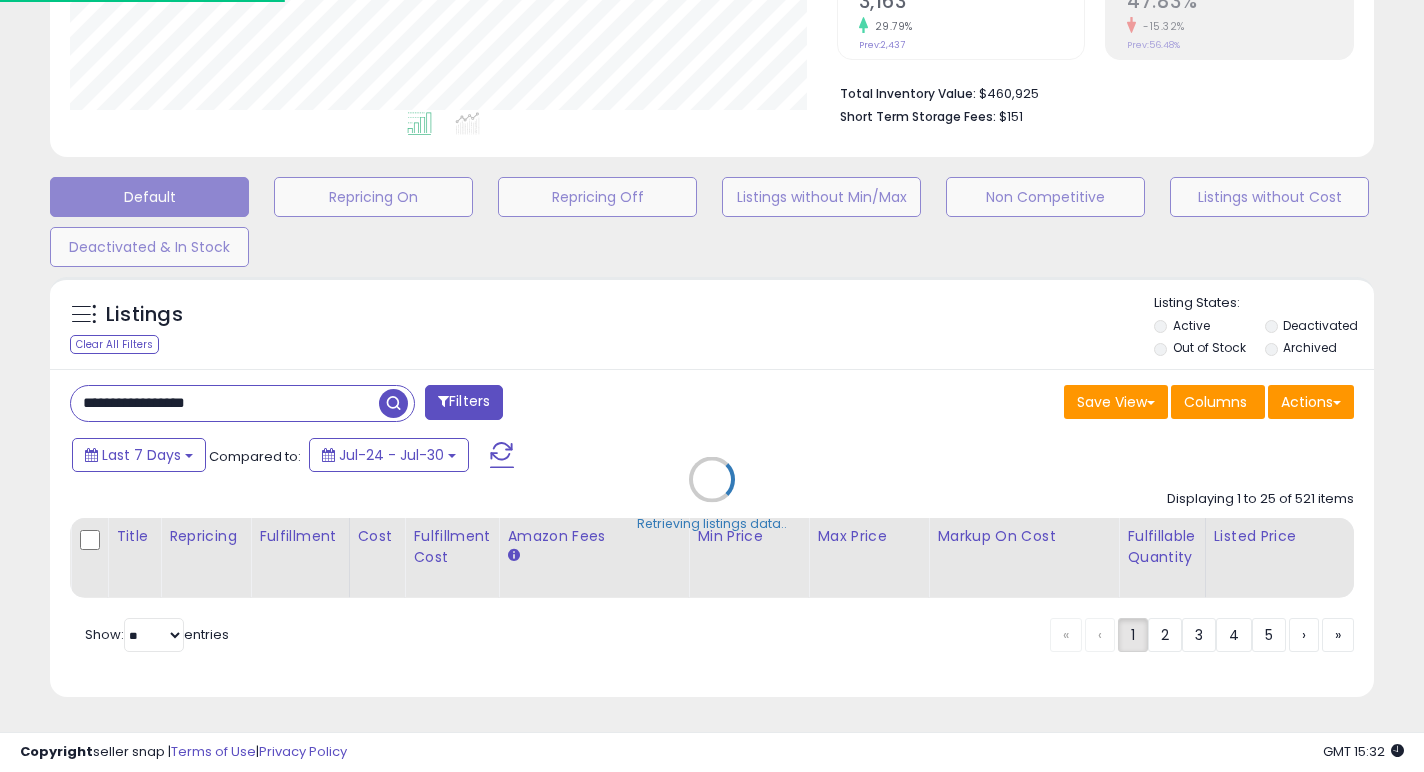 scroll, scrollTop: 999590, scrollLeft: 999233, axis: both 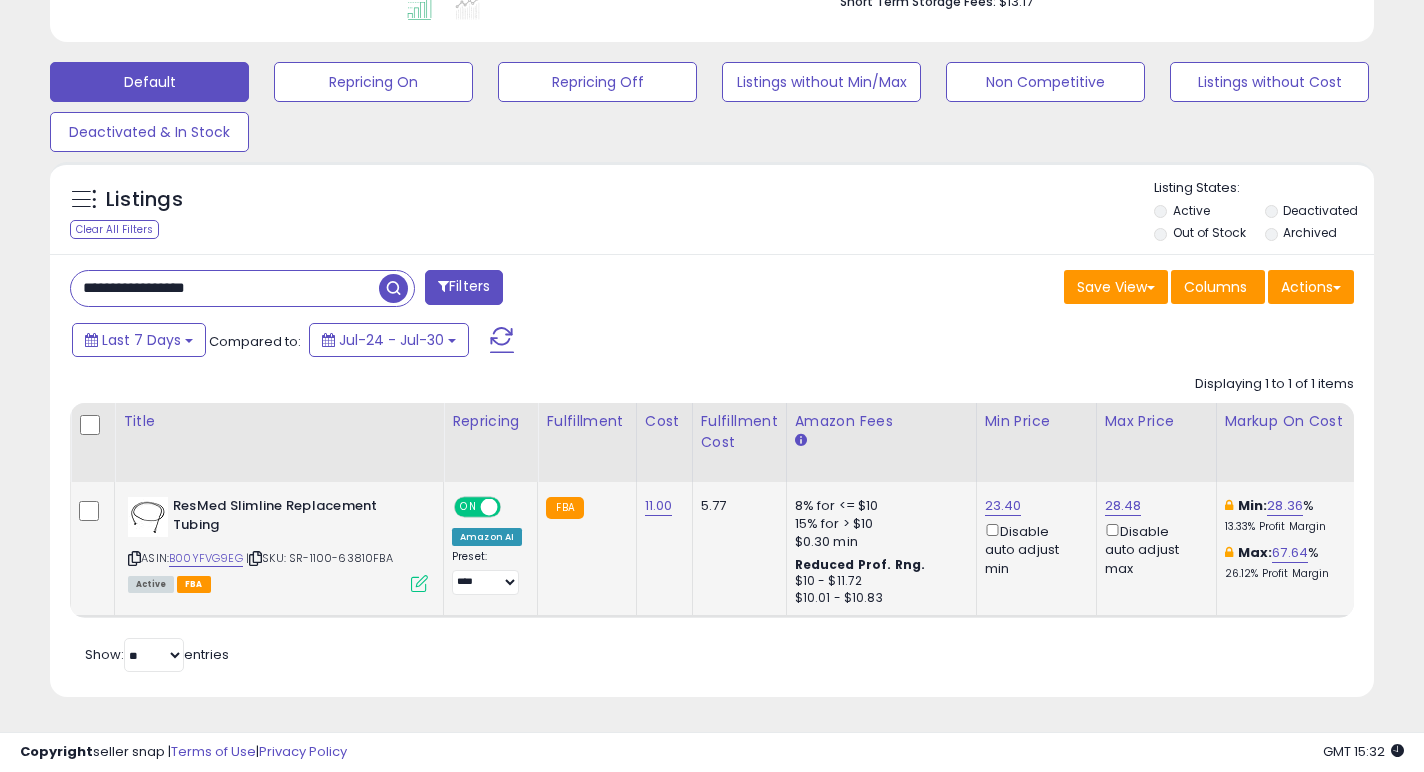 click on "23.40  Disable auto adjust min" at bounding box center (1033, 537) 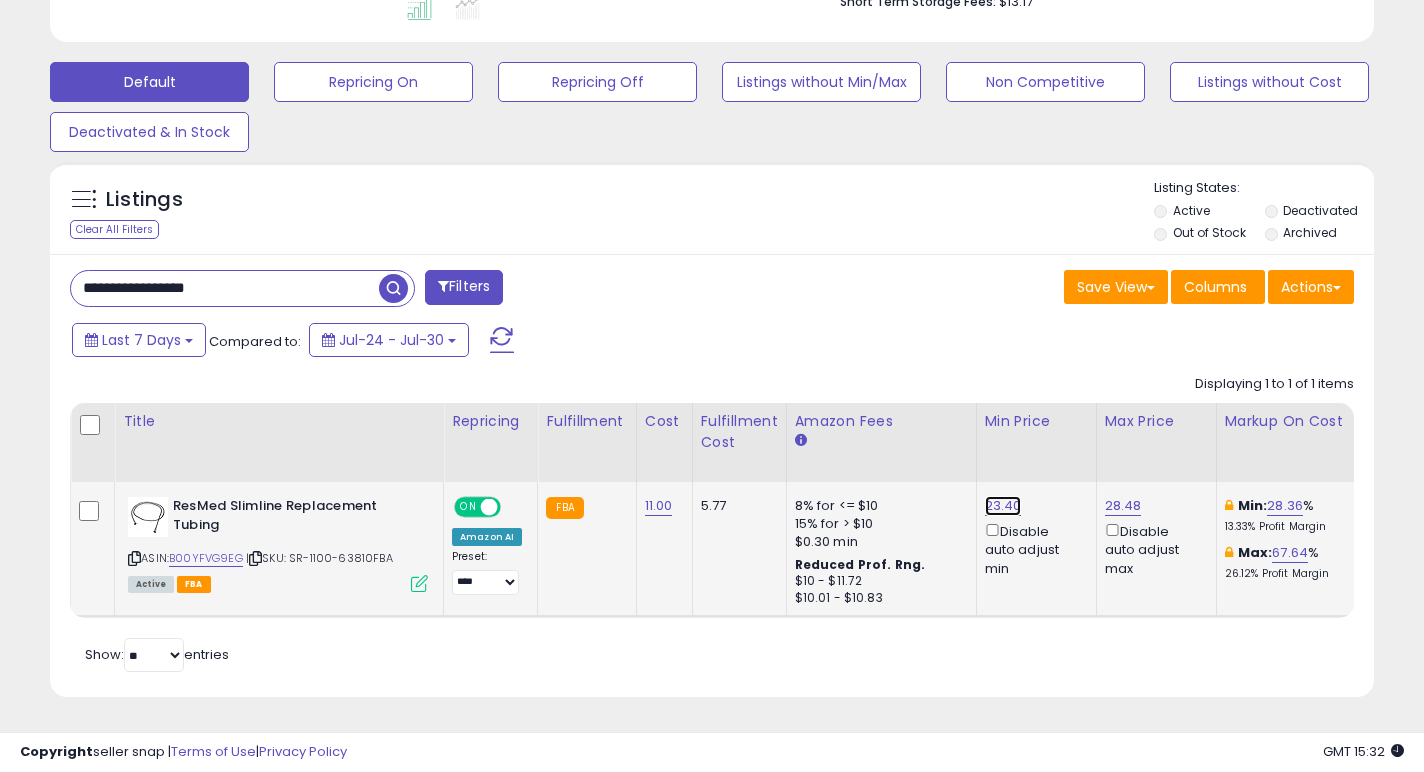click on "23.40" at bounding box center [1003, 506] 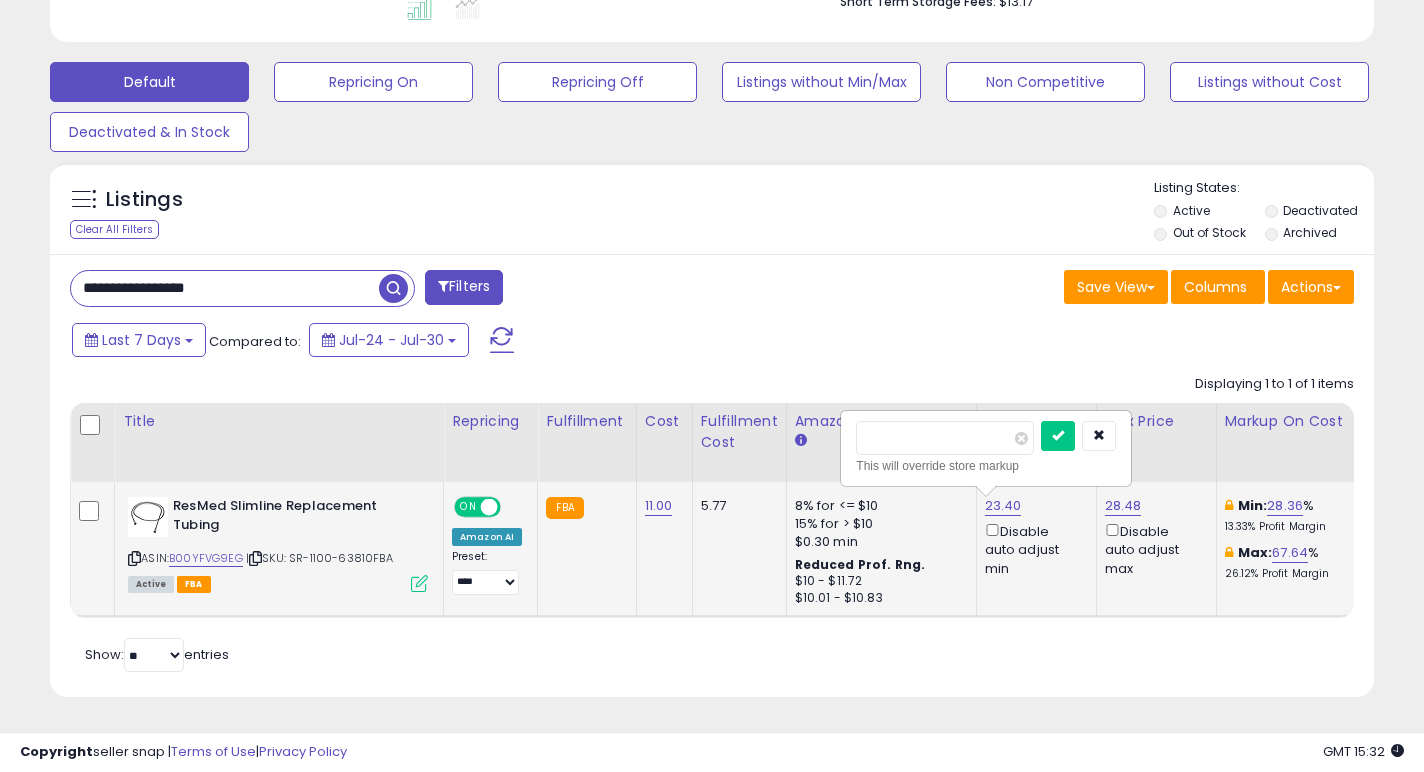 drag, startPoint x: 938, startPoint y: 438, endPoint x: 878, endPoint y: 436, distance: 60.033325 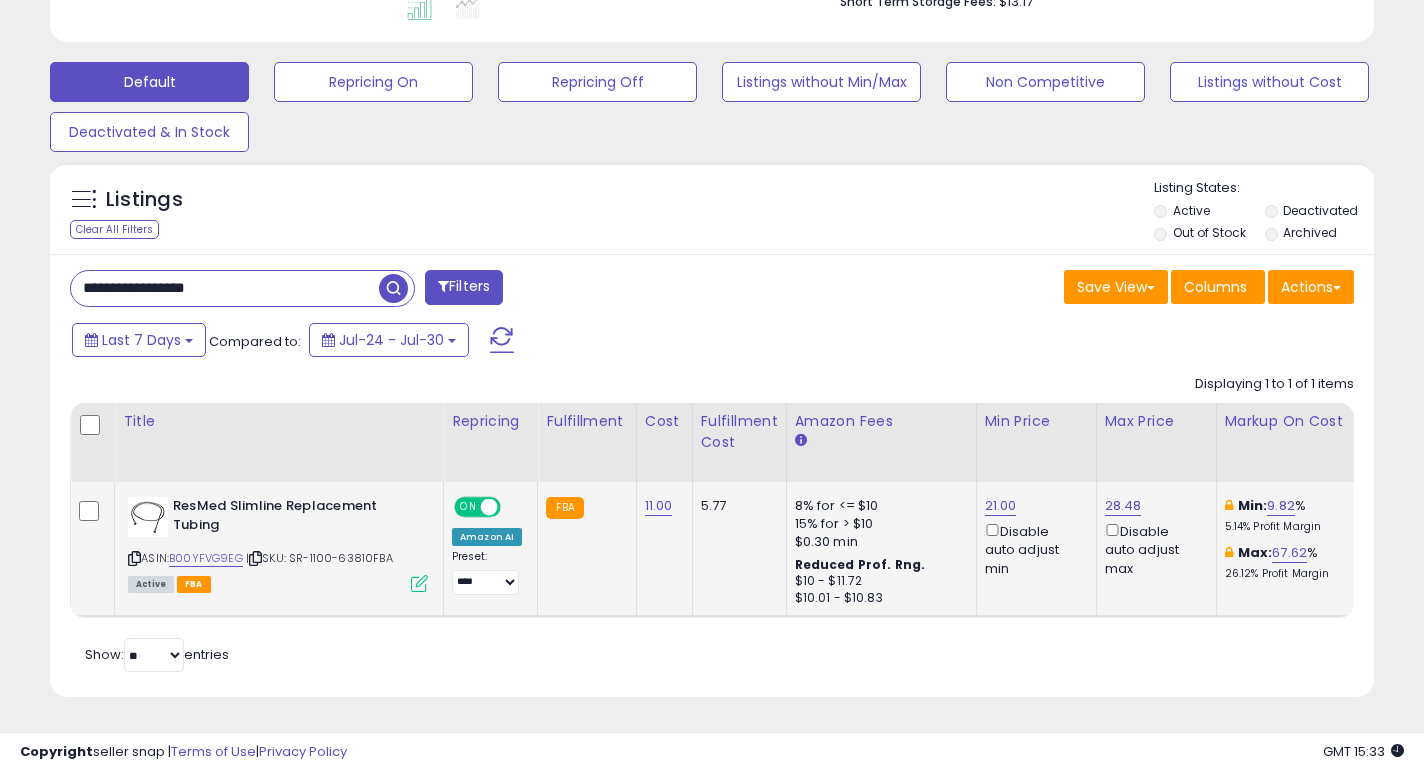 click on "**********" at bounding box center [225, 288] 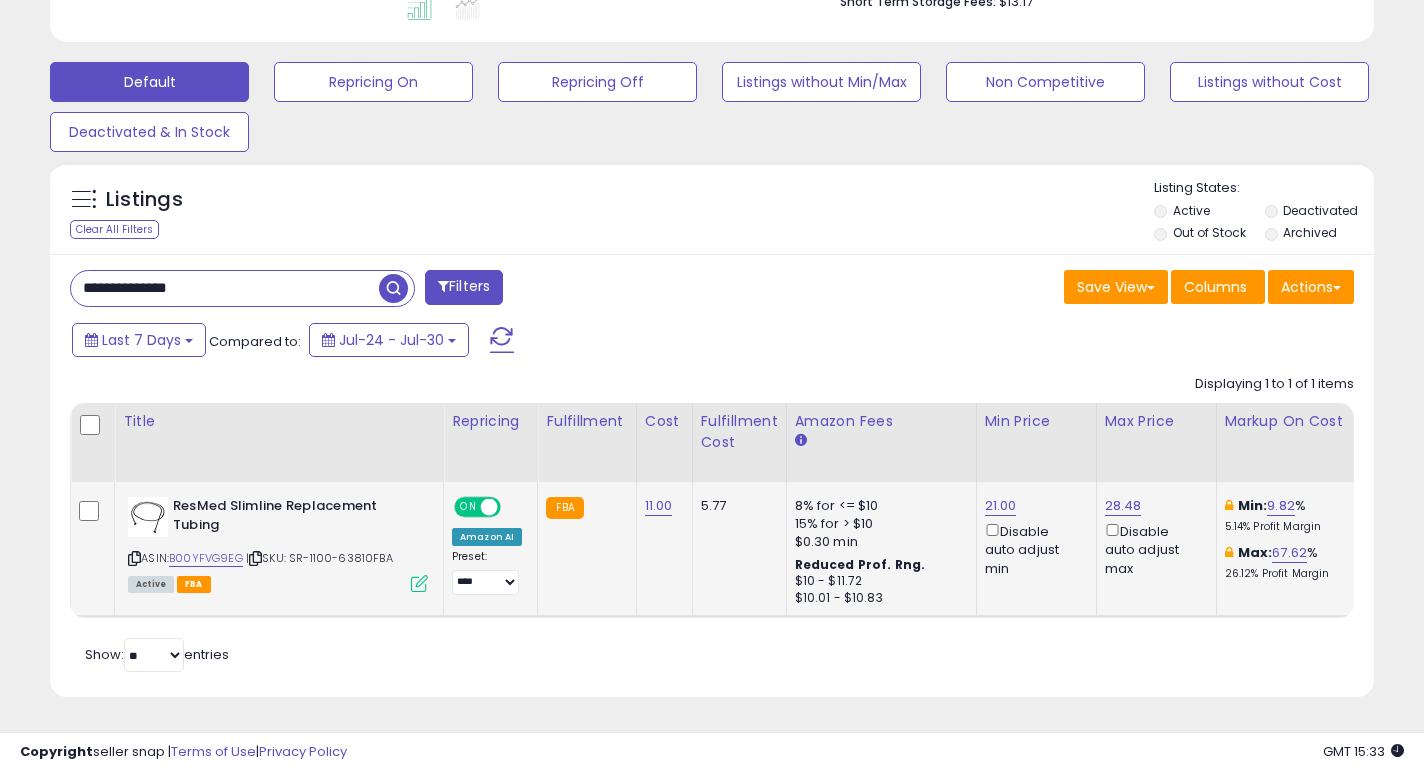 type on "**********" 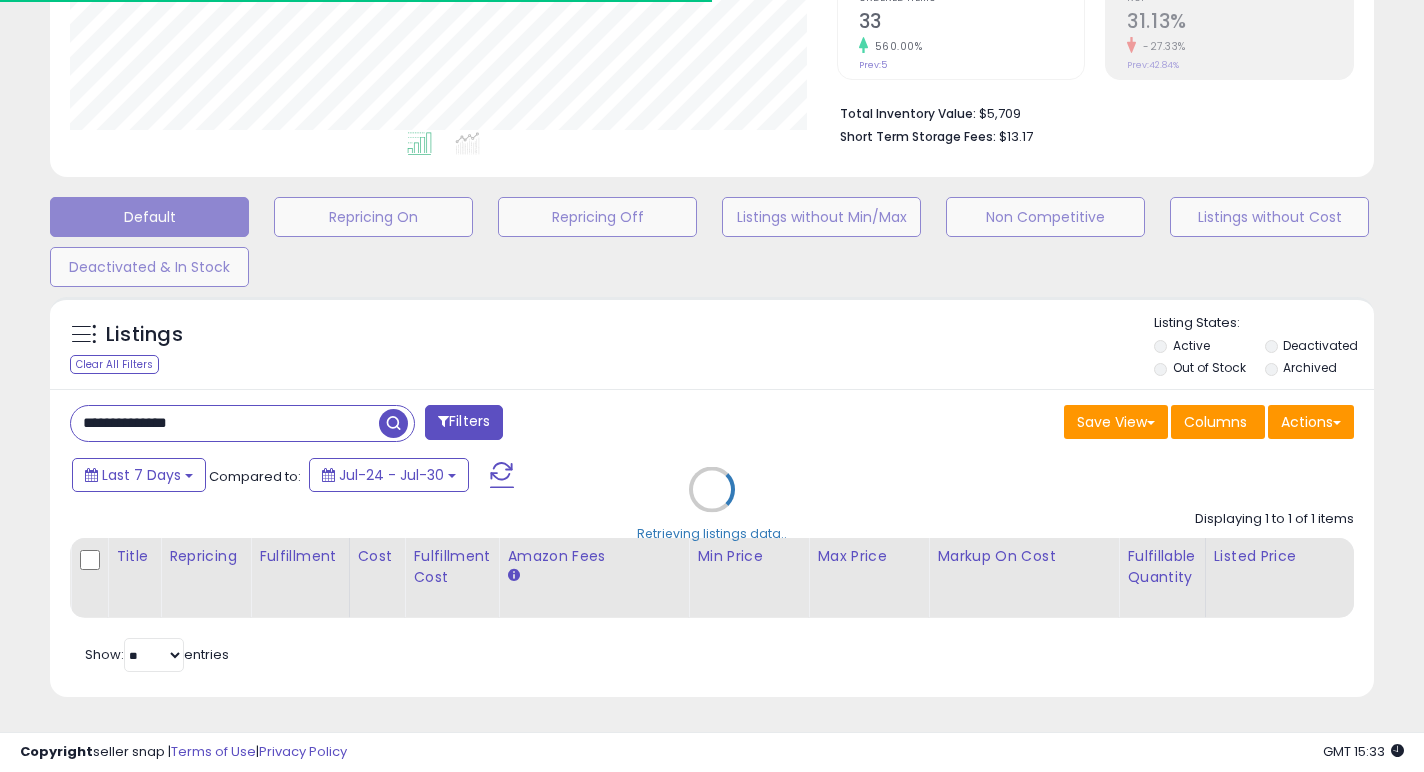 scroll, scrollTop: 556, scrollLeft: 0, axis: vertical 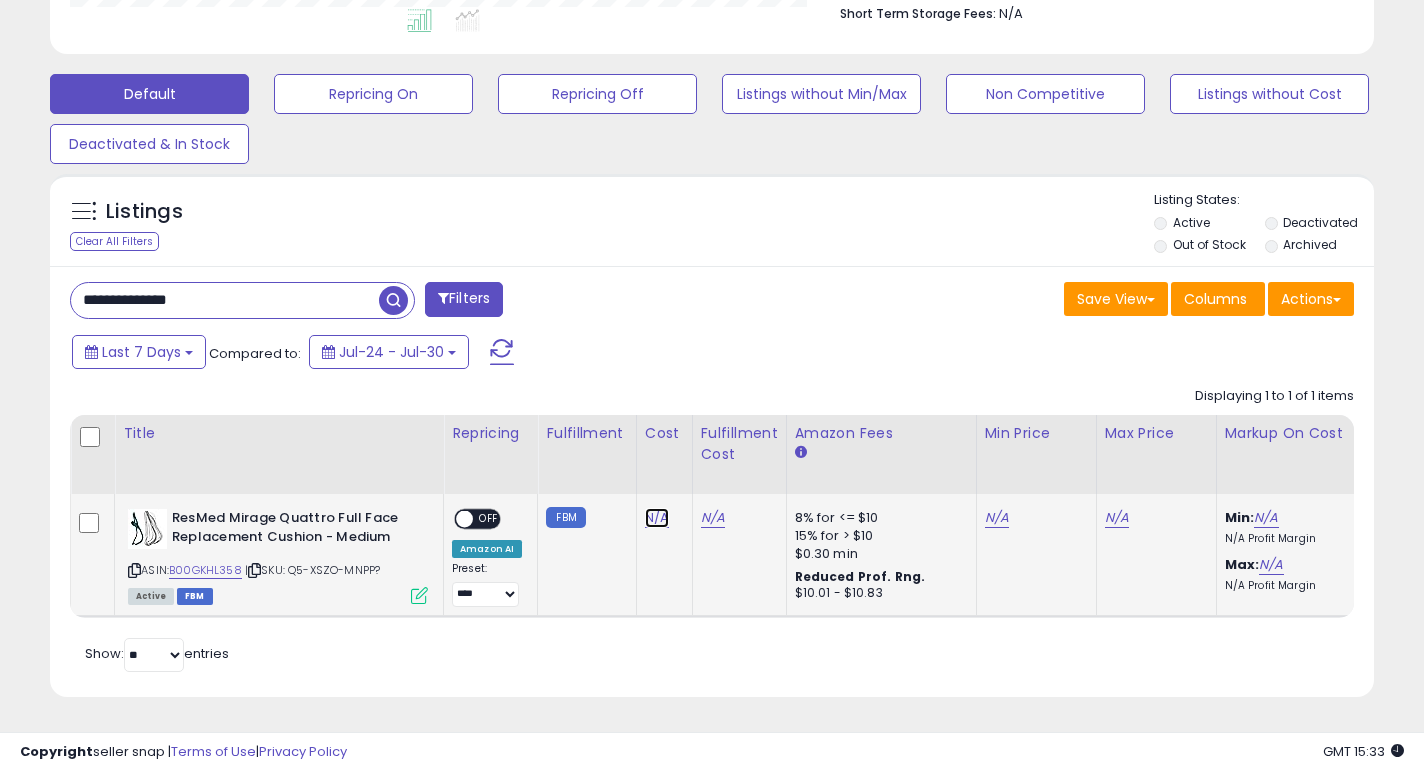 click on "N/A" at bounding box center (657, 518) 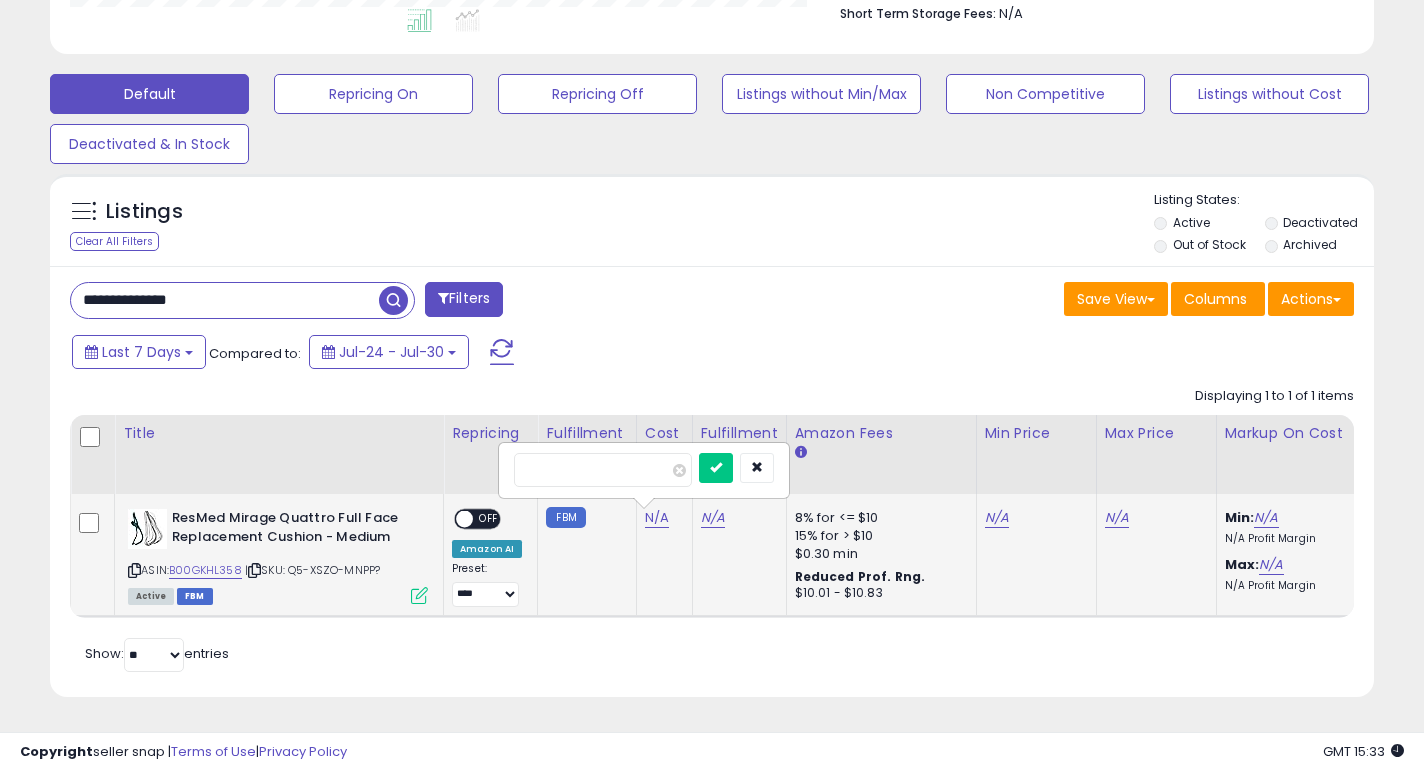 type on "**" 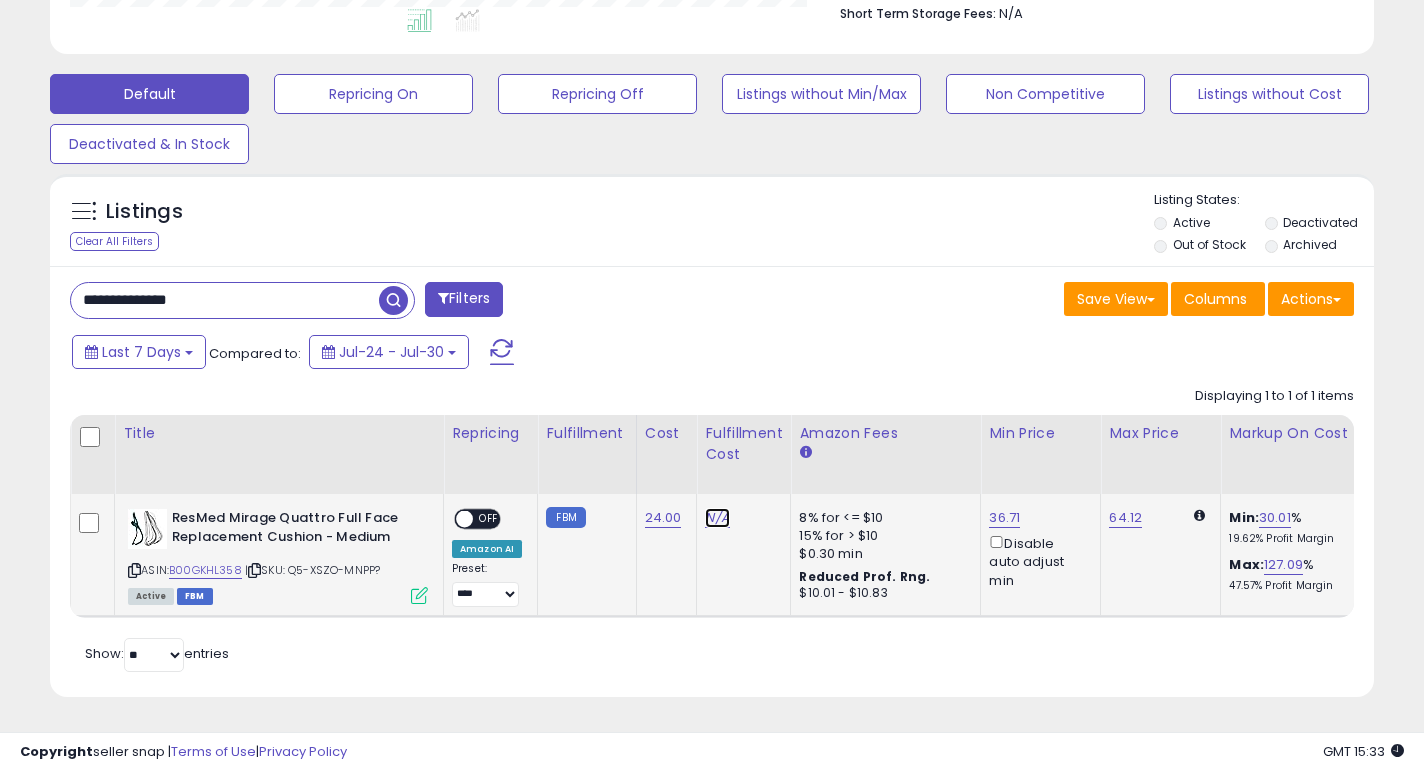 click on "N/A" at bounding box center (717, 518) 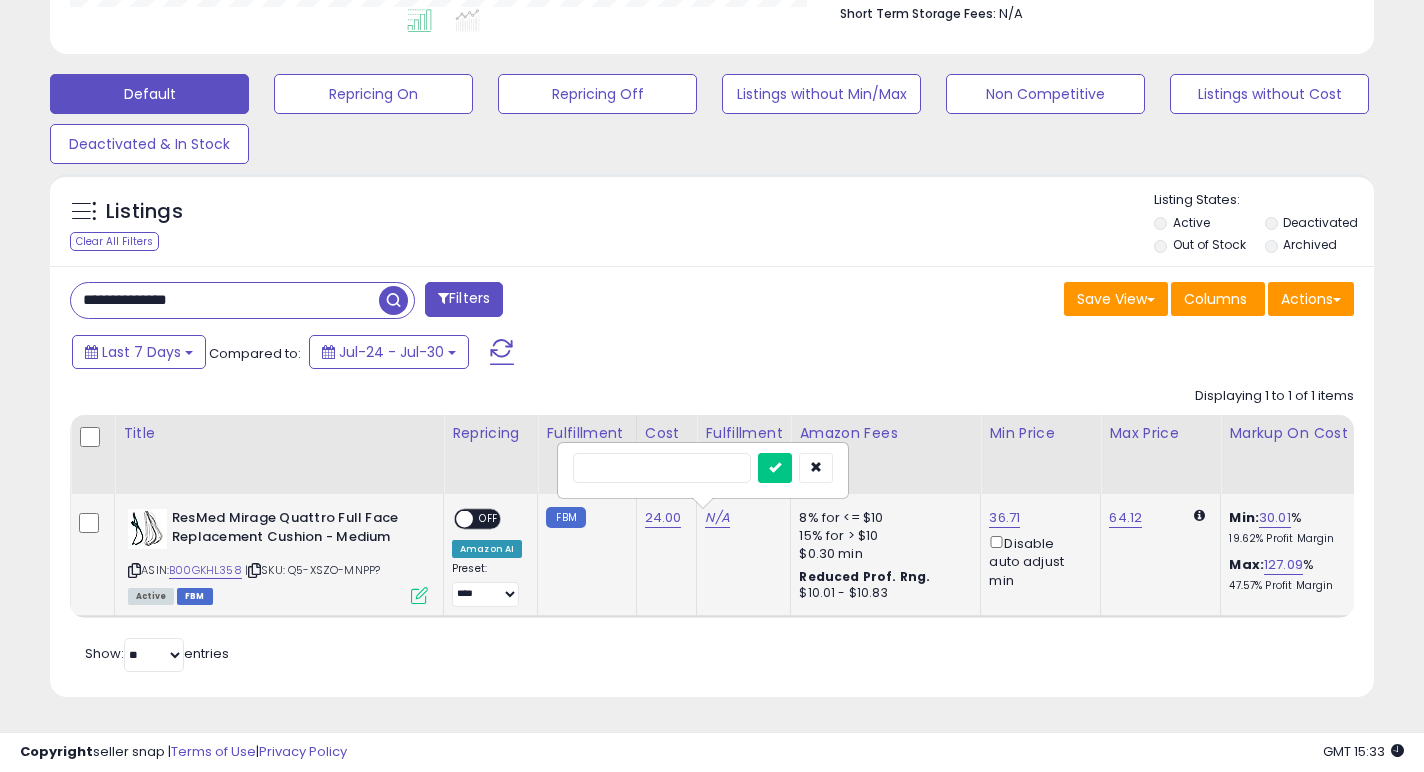 type on "*" 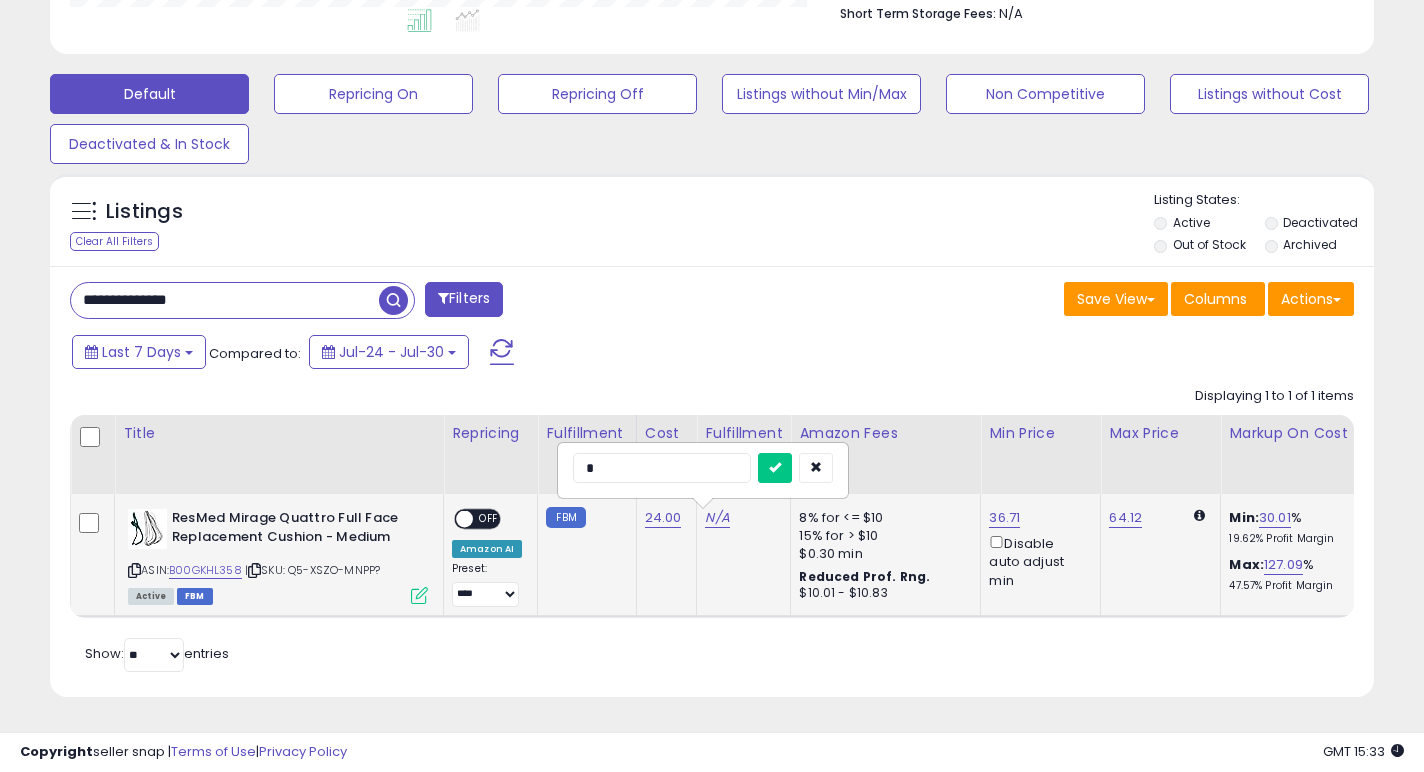 click at bounding box center [775, 468] 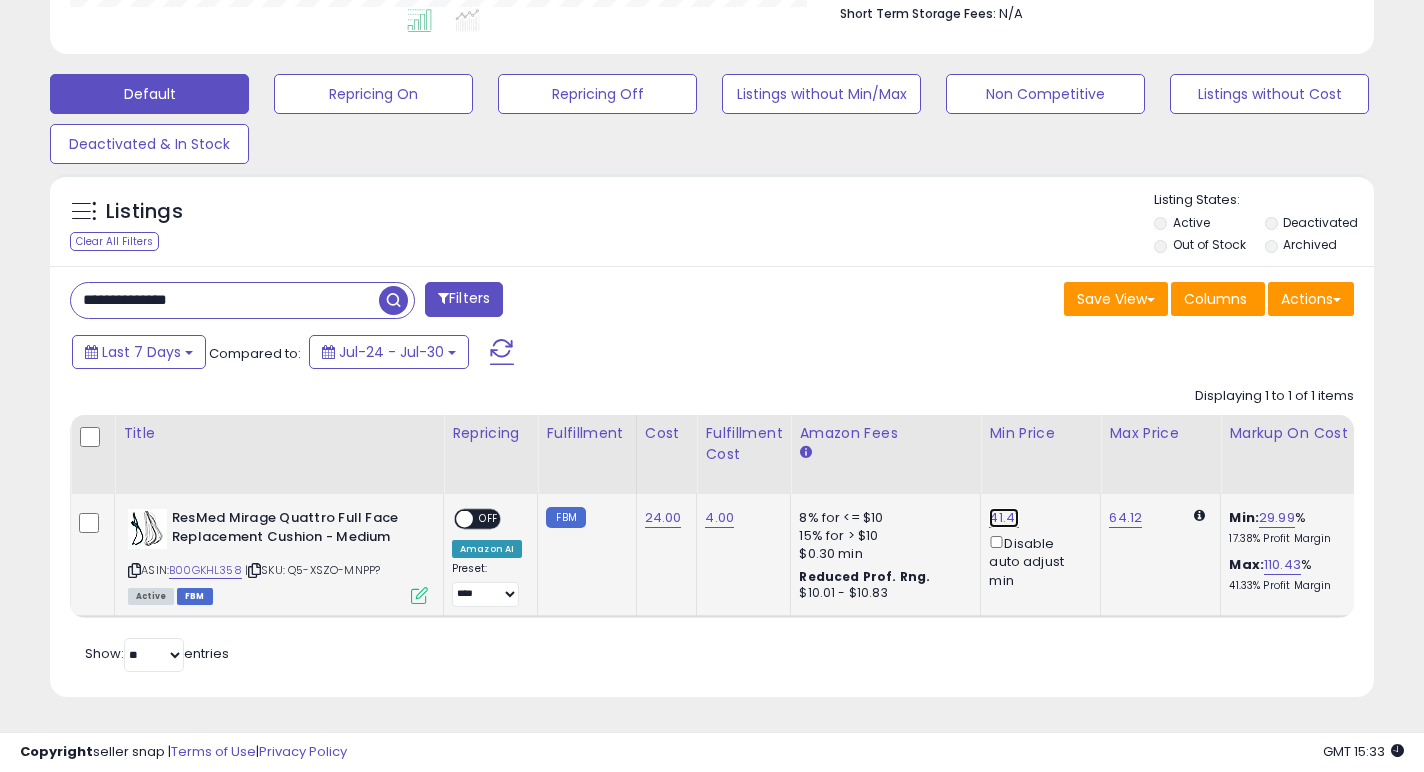 click on "41.41" at bounding box center (1004, 518) 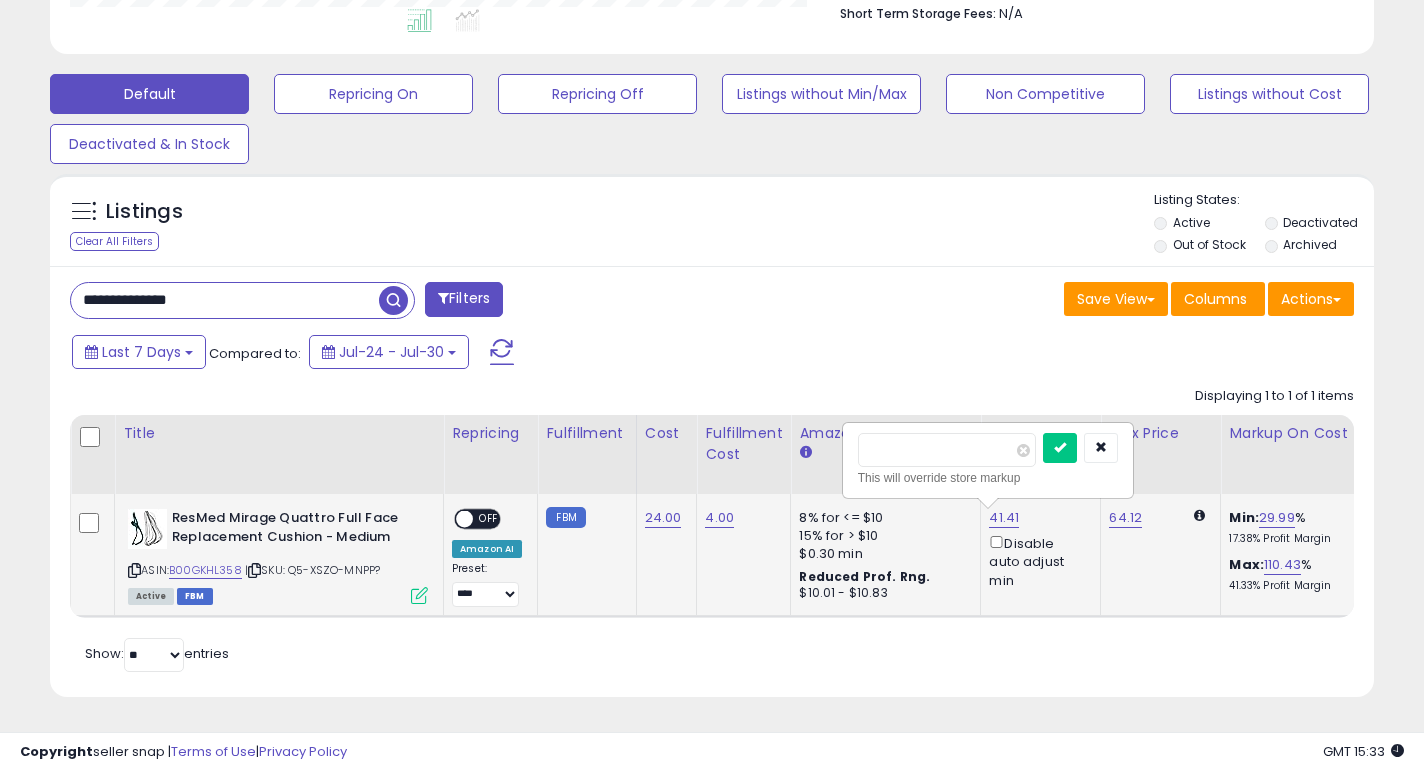 drag, startPoint x: 924, startPoint y: 451, endPoint x: 877, endPoint y: 448, distance: 47.095646 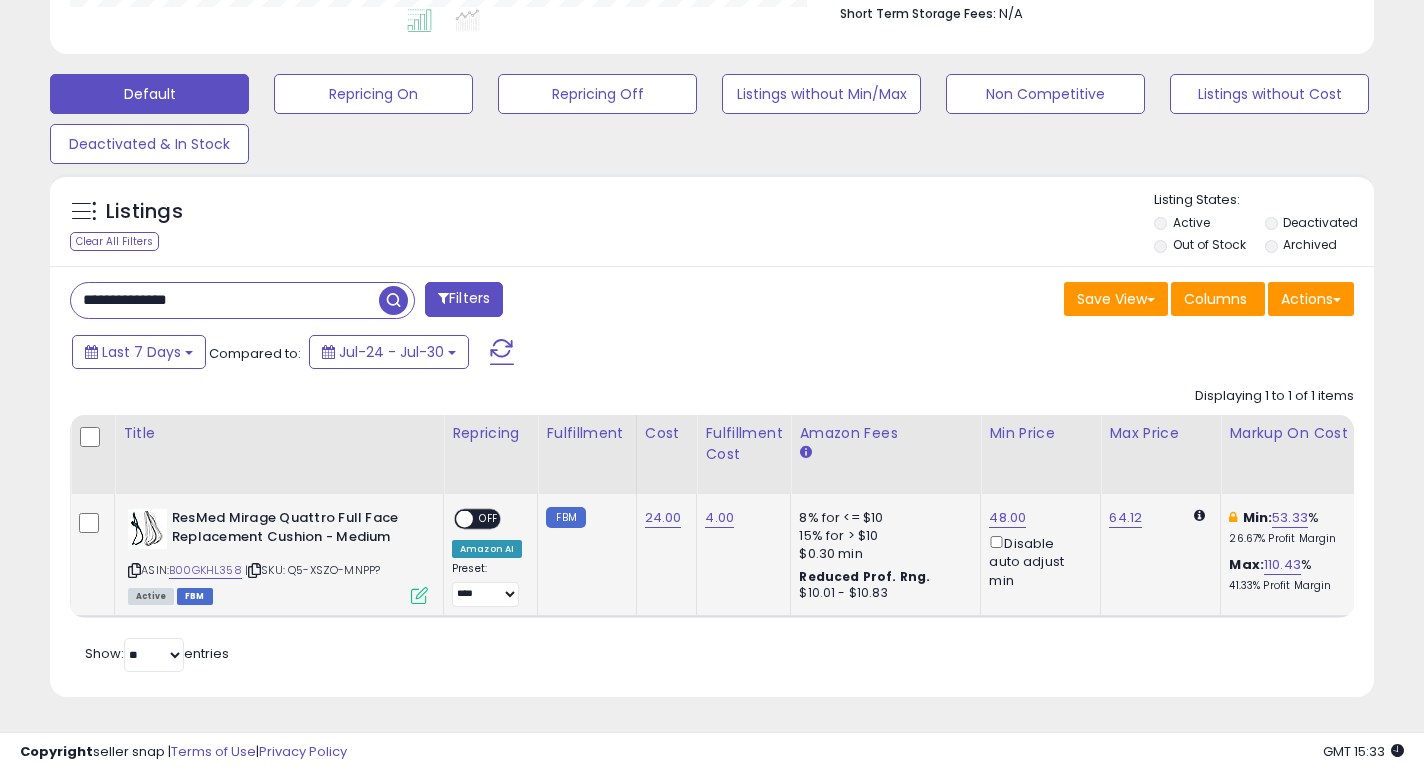 click on "OFF" at bounding box center [489, 519] 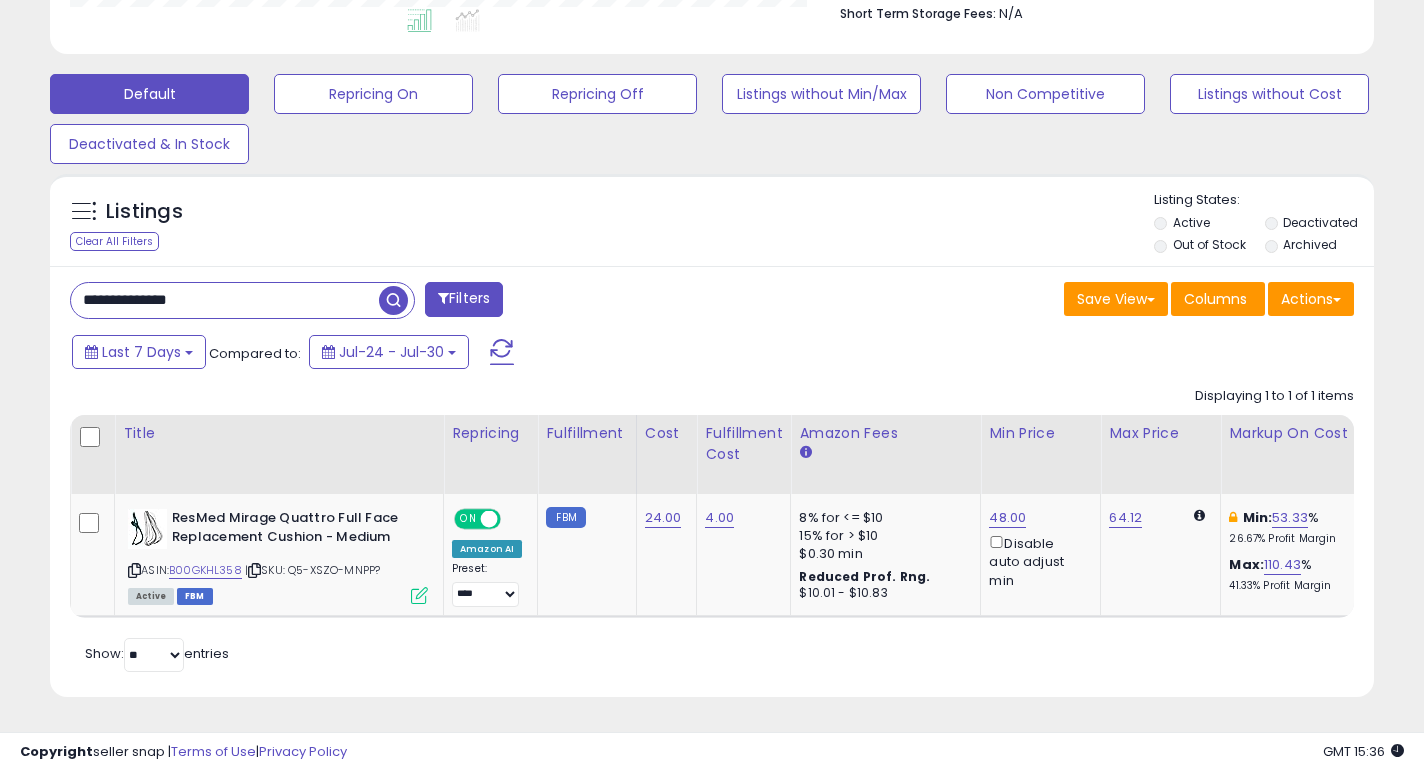 click on "**********" at bounding box center [225, 300] 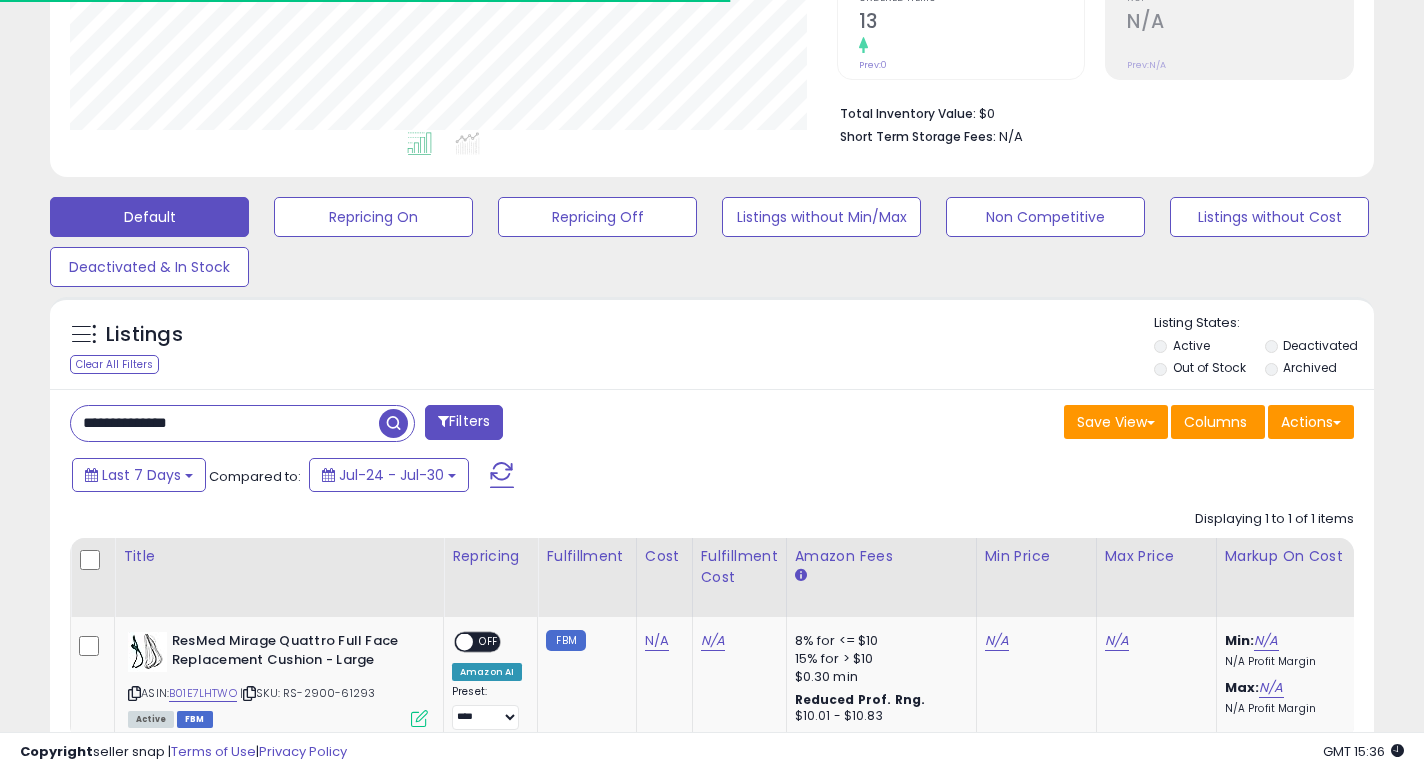 scroll, scrollTop: 556, scrollLeft: 0, axis: vertical 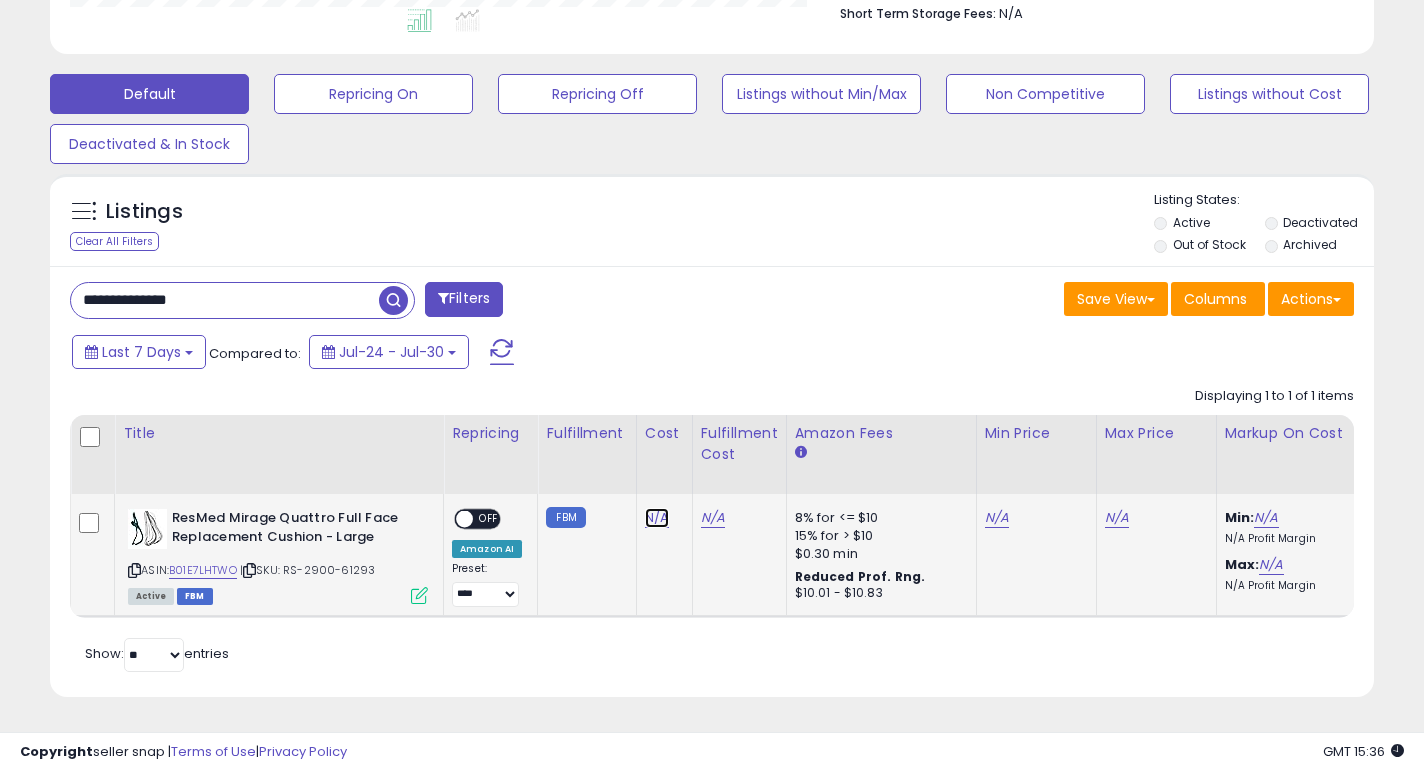 click on "N/A" at bounding box center [657, 518] 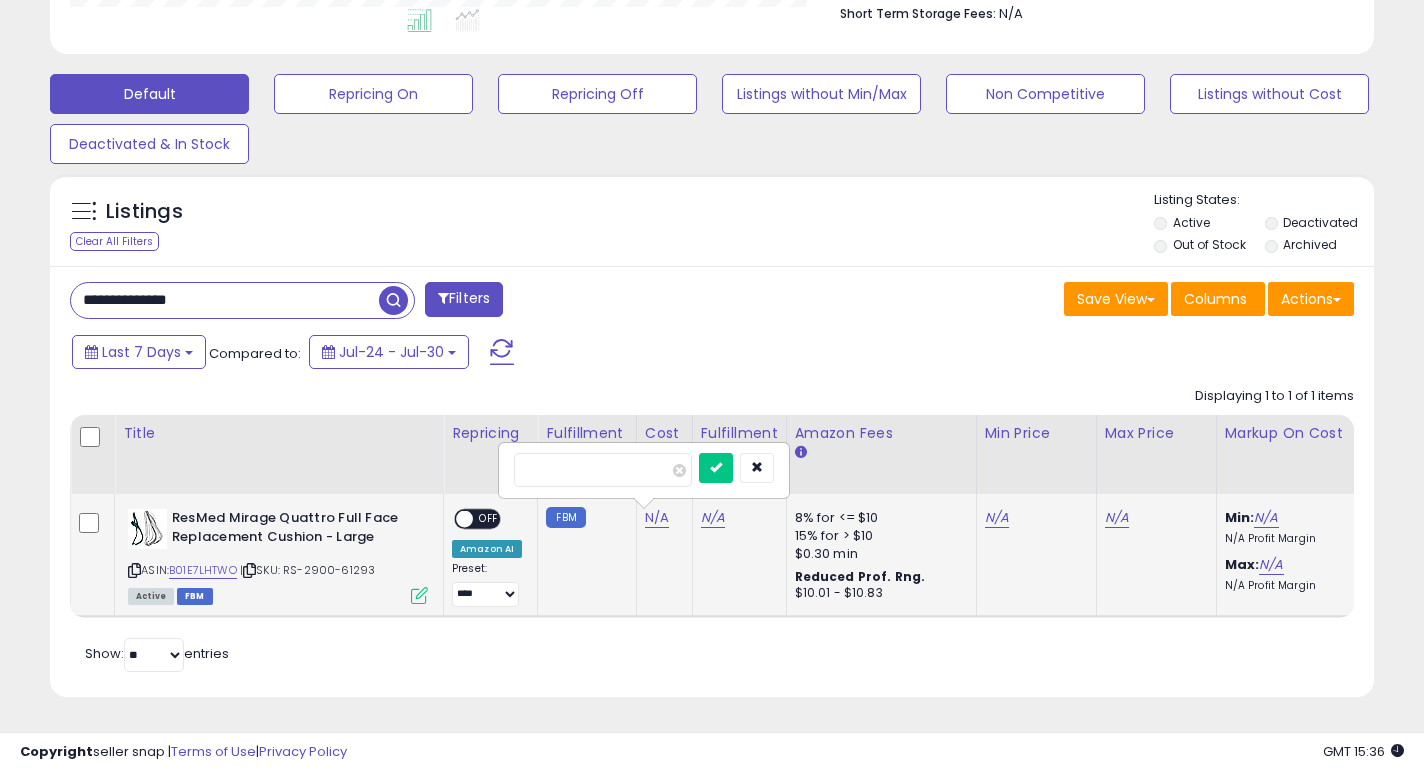 type on "**" 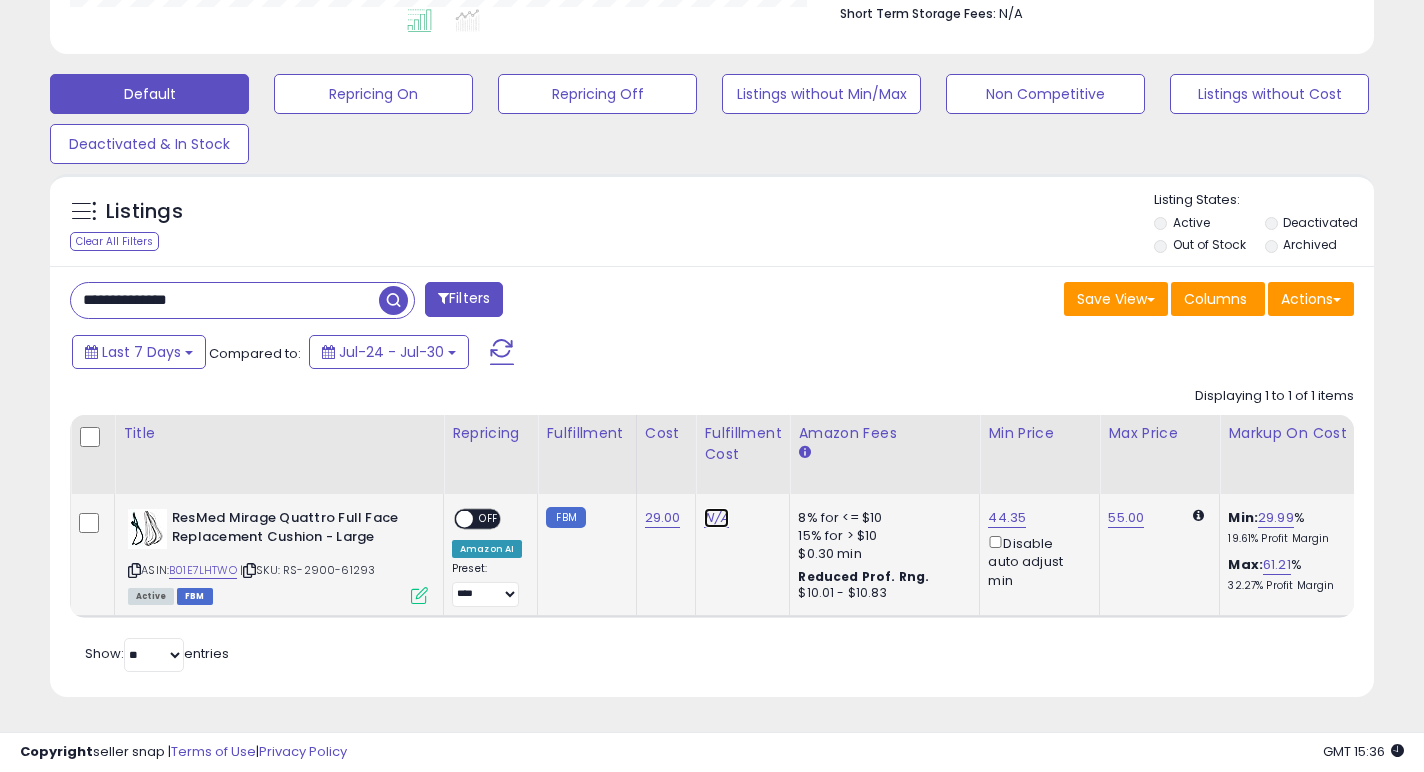 click on "N/A" at bounding box center (716, 518) 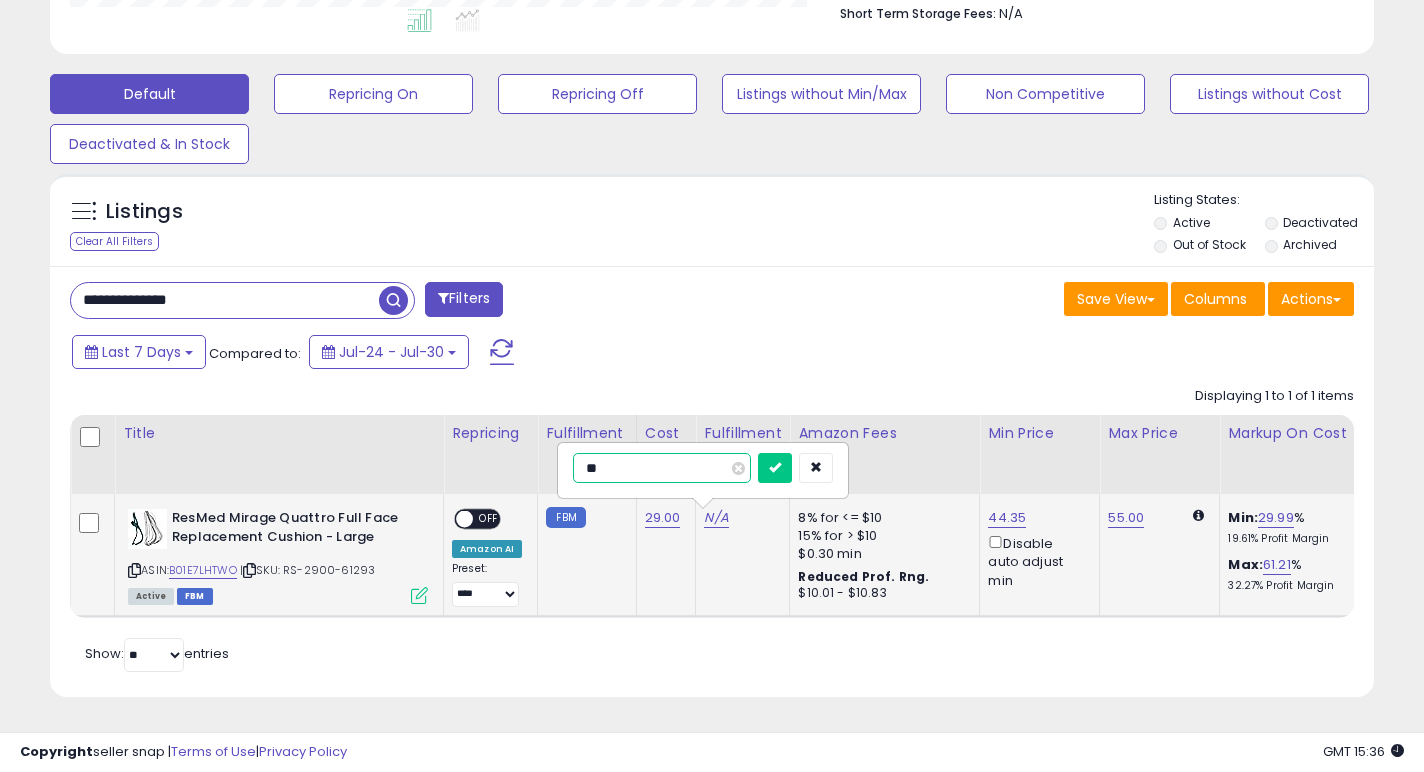 type on "***" 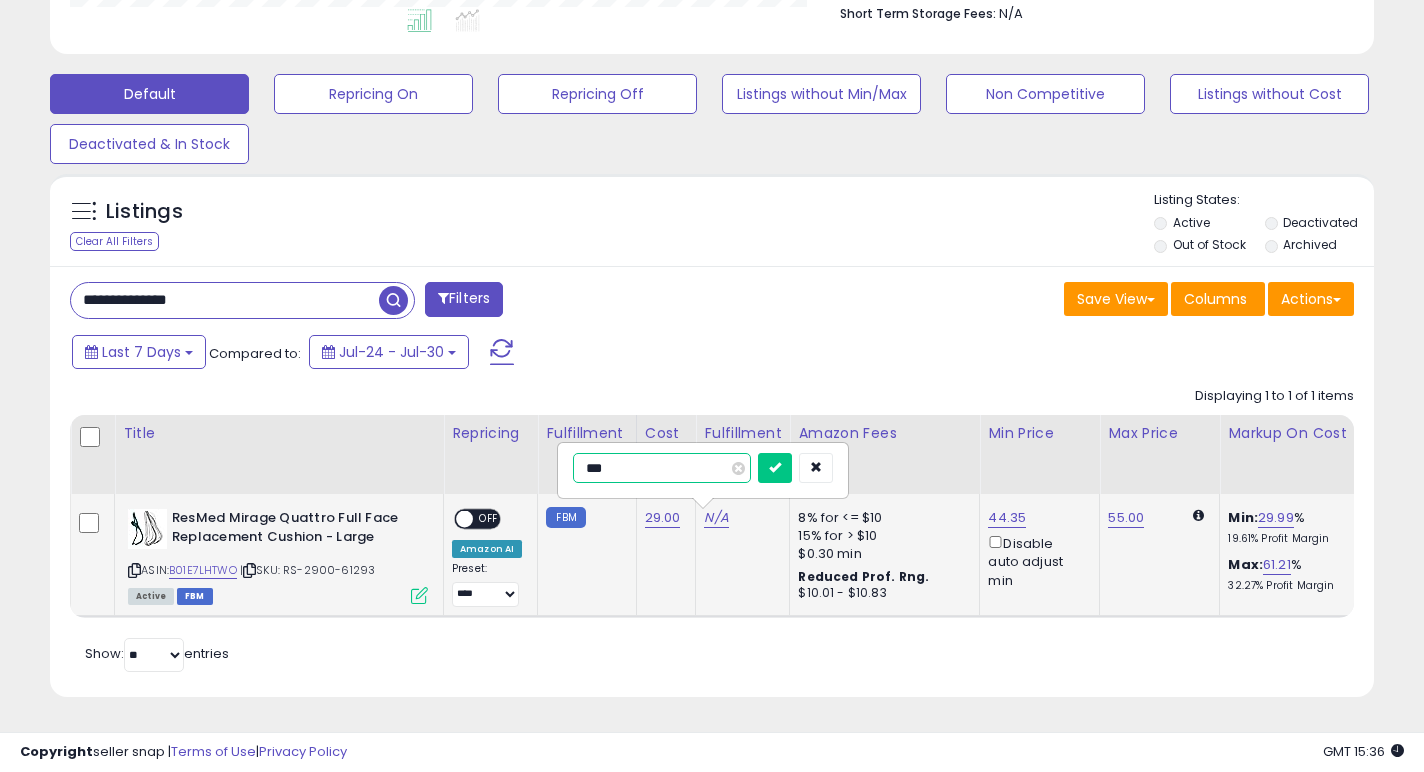 click at bounding box center (775, 468) 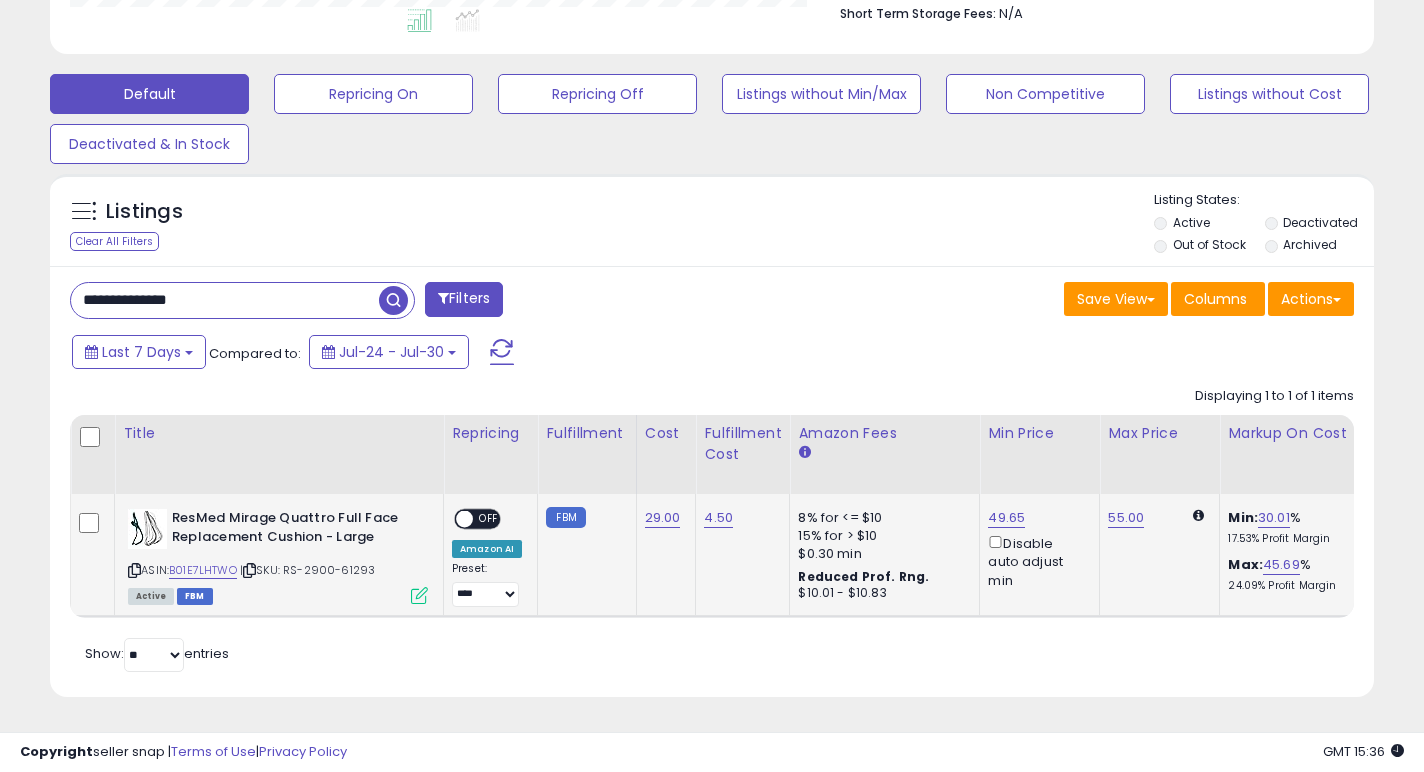 click on "49.65  Disable auto adjust min" at bounding box center (1036, 549) 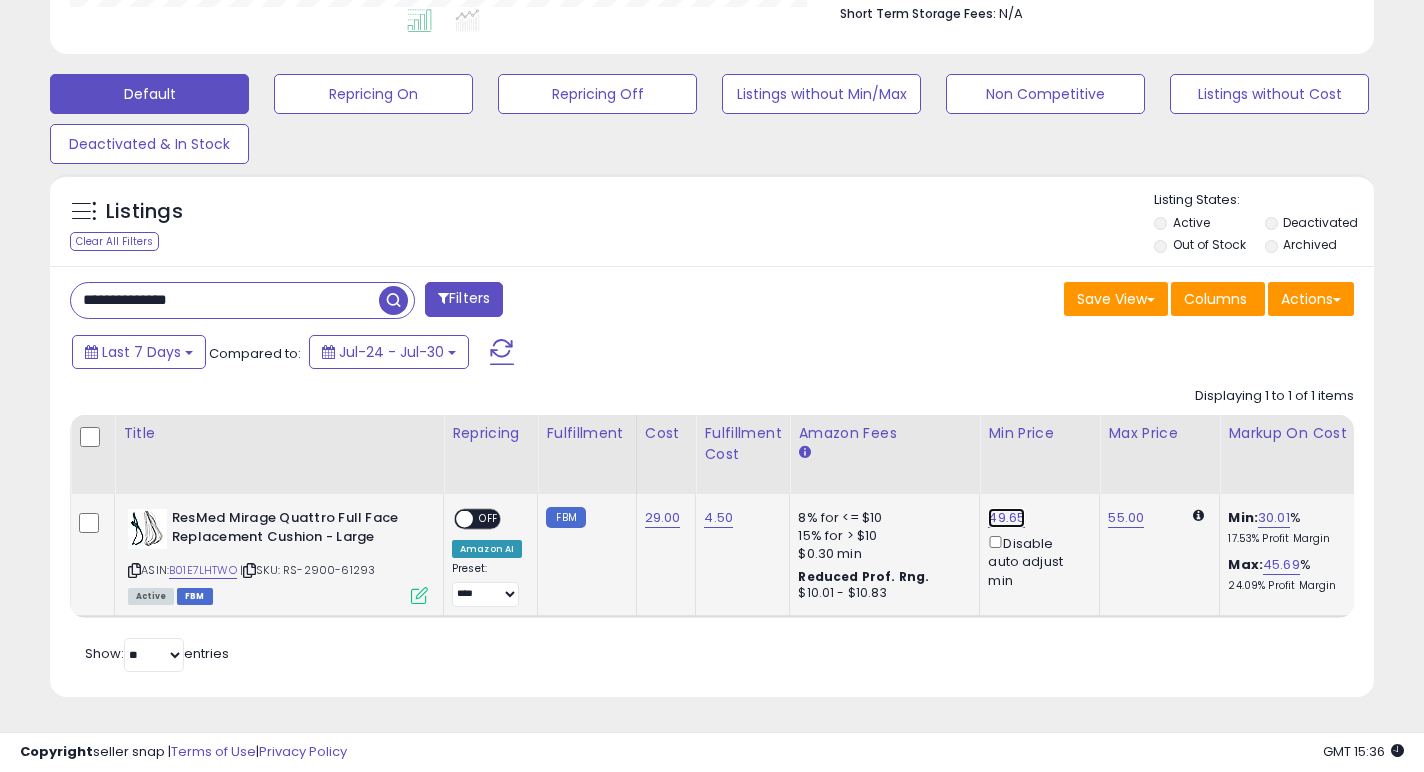 click on "49.65" at bounding box center [1006, 518] 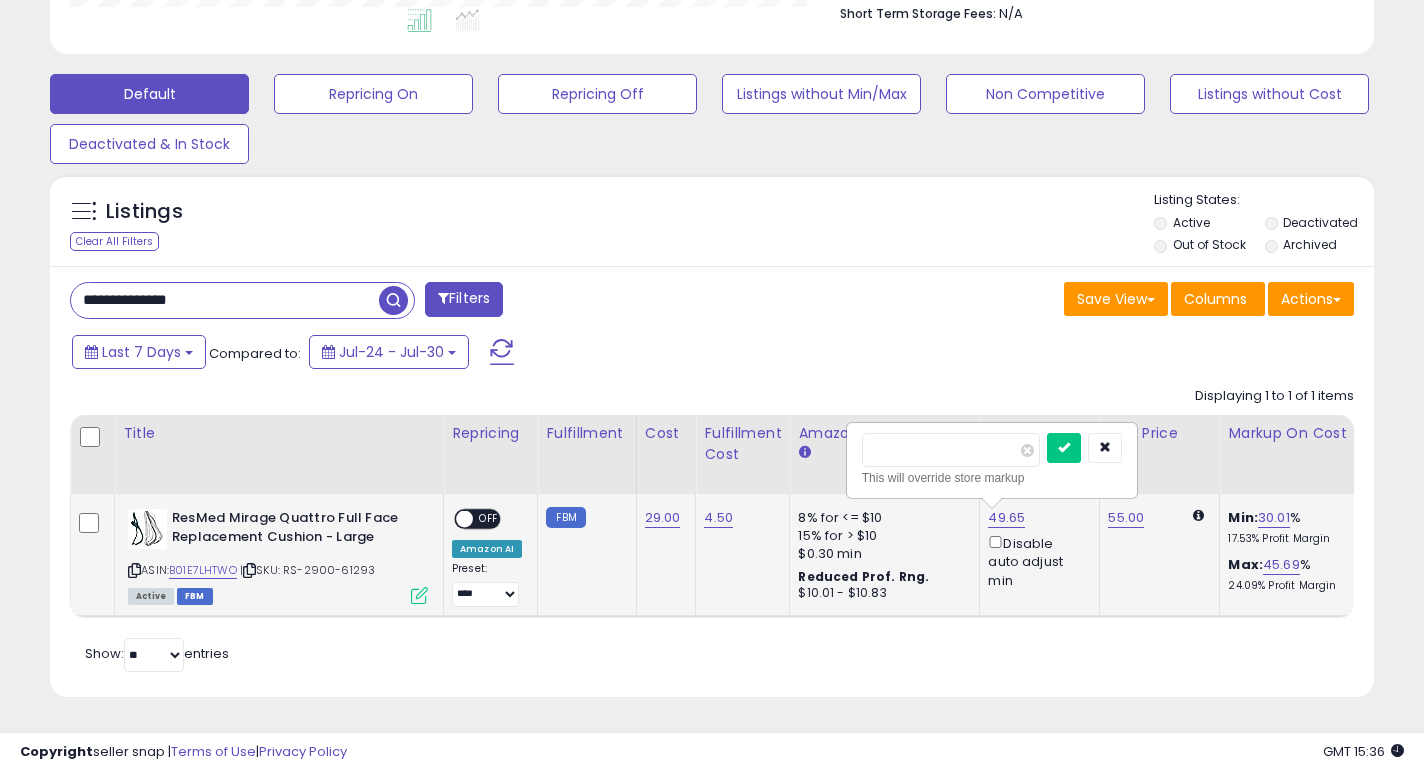 drag, startPoint x: 921, startPoint y: 449, endPoint x: 885, endPoint y: 449, distance: 36 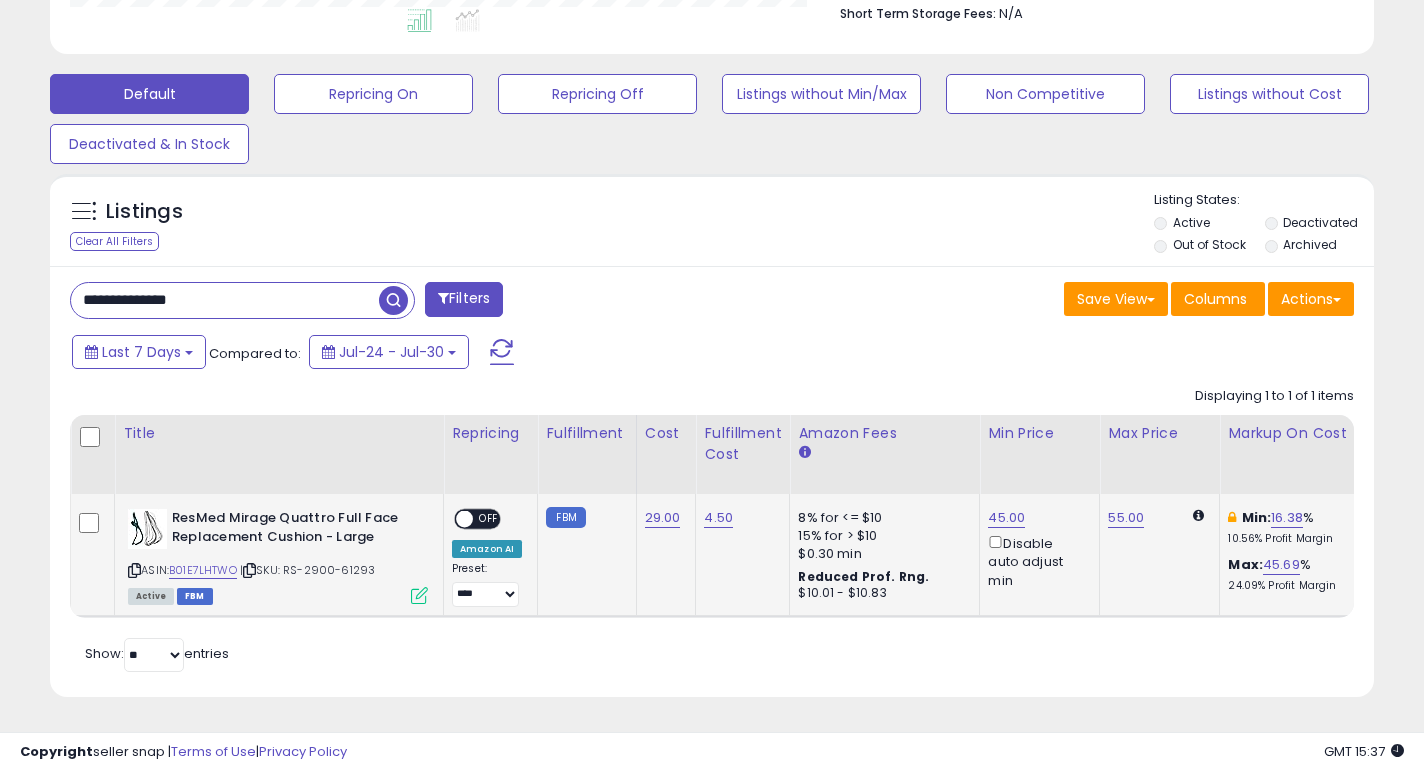 click at bounding box center (464, 519) 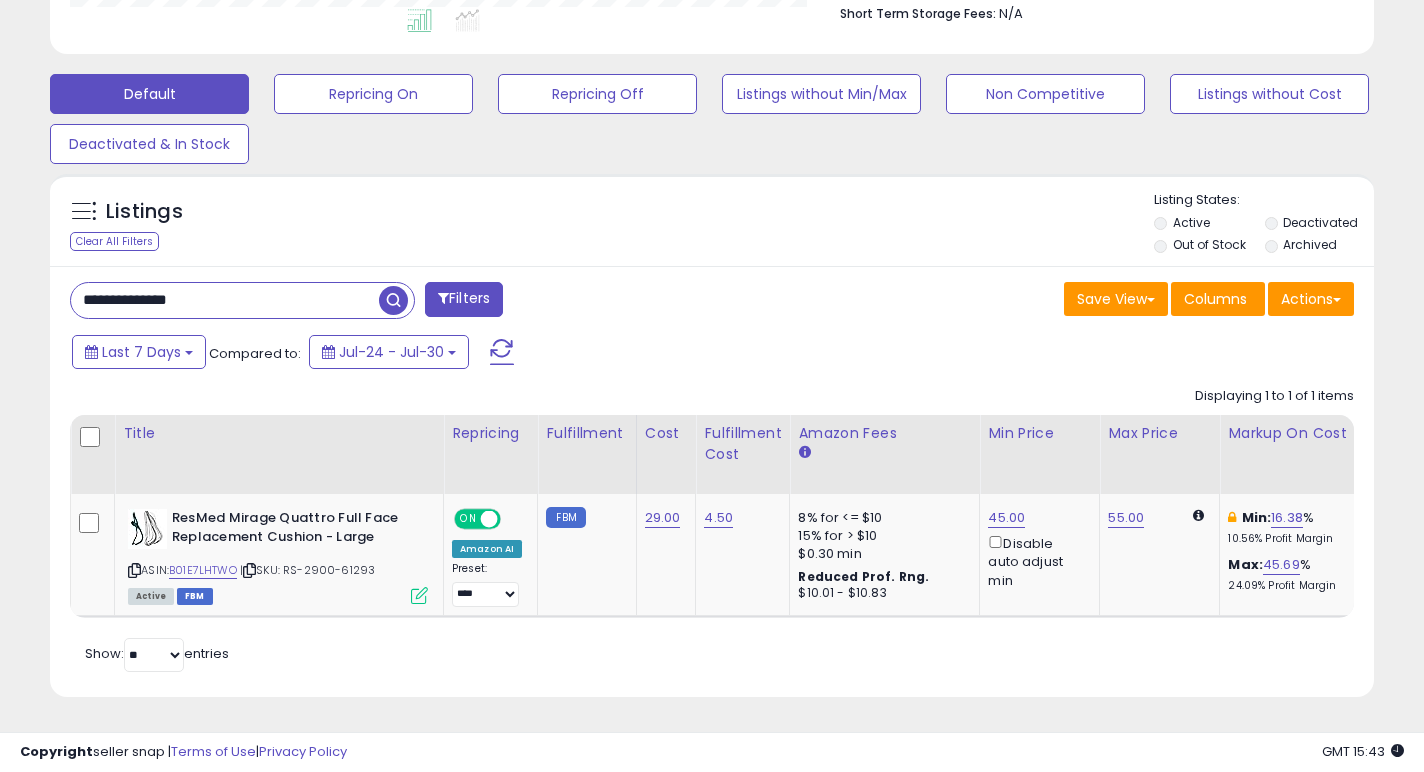 click on "**********" at bounding box center [225, 300] 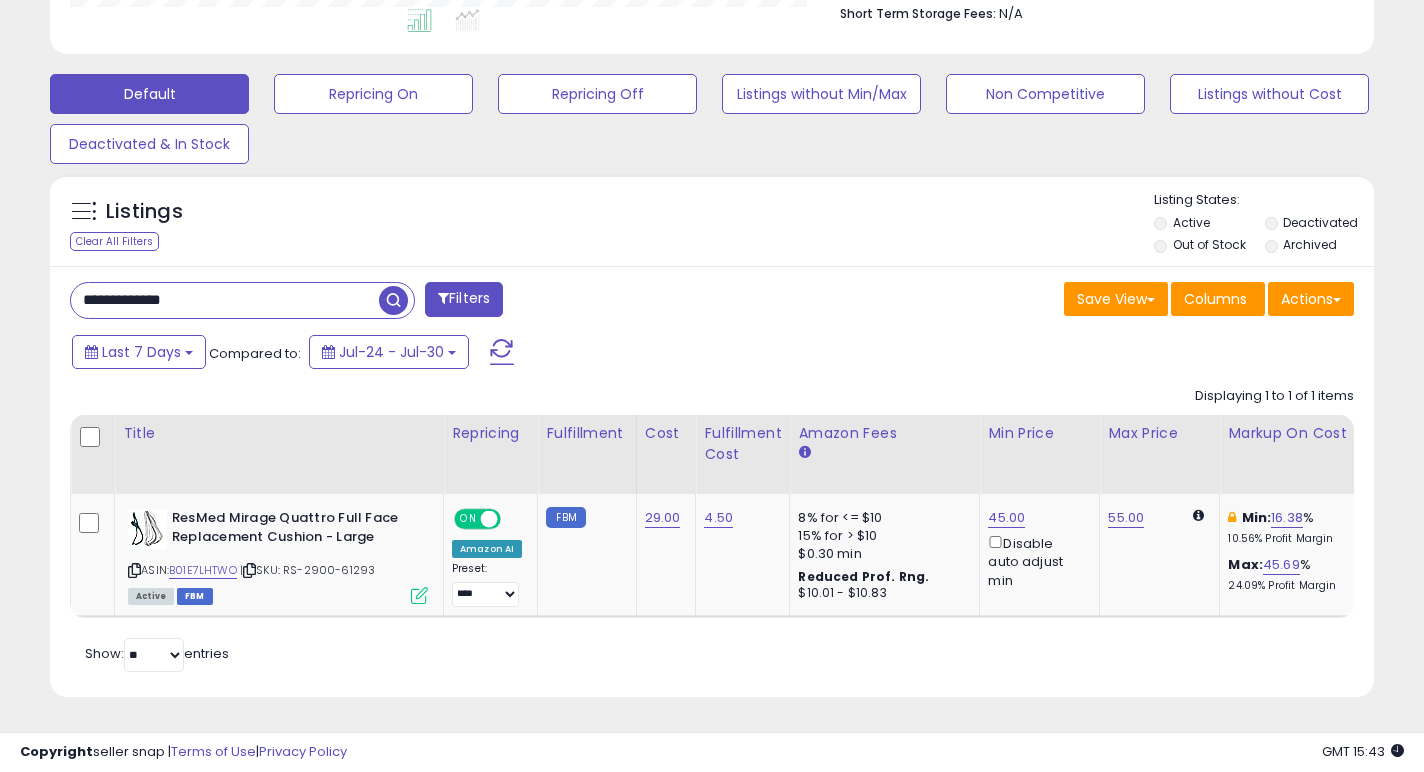 type on "**********" 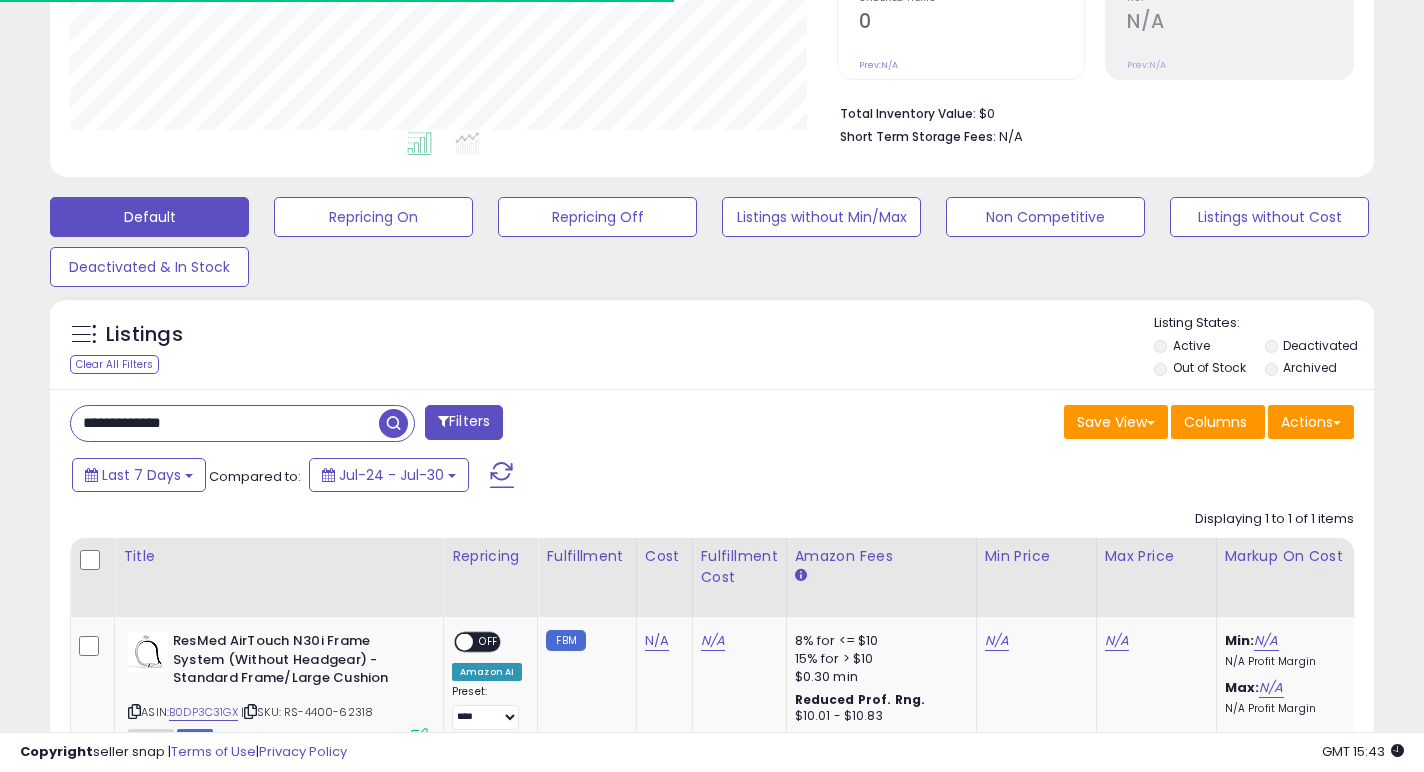scroll, scrollTop: 556, scrollLeft: 0, axis: vertical 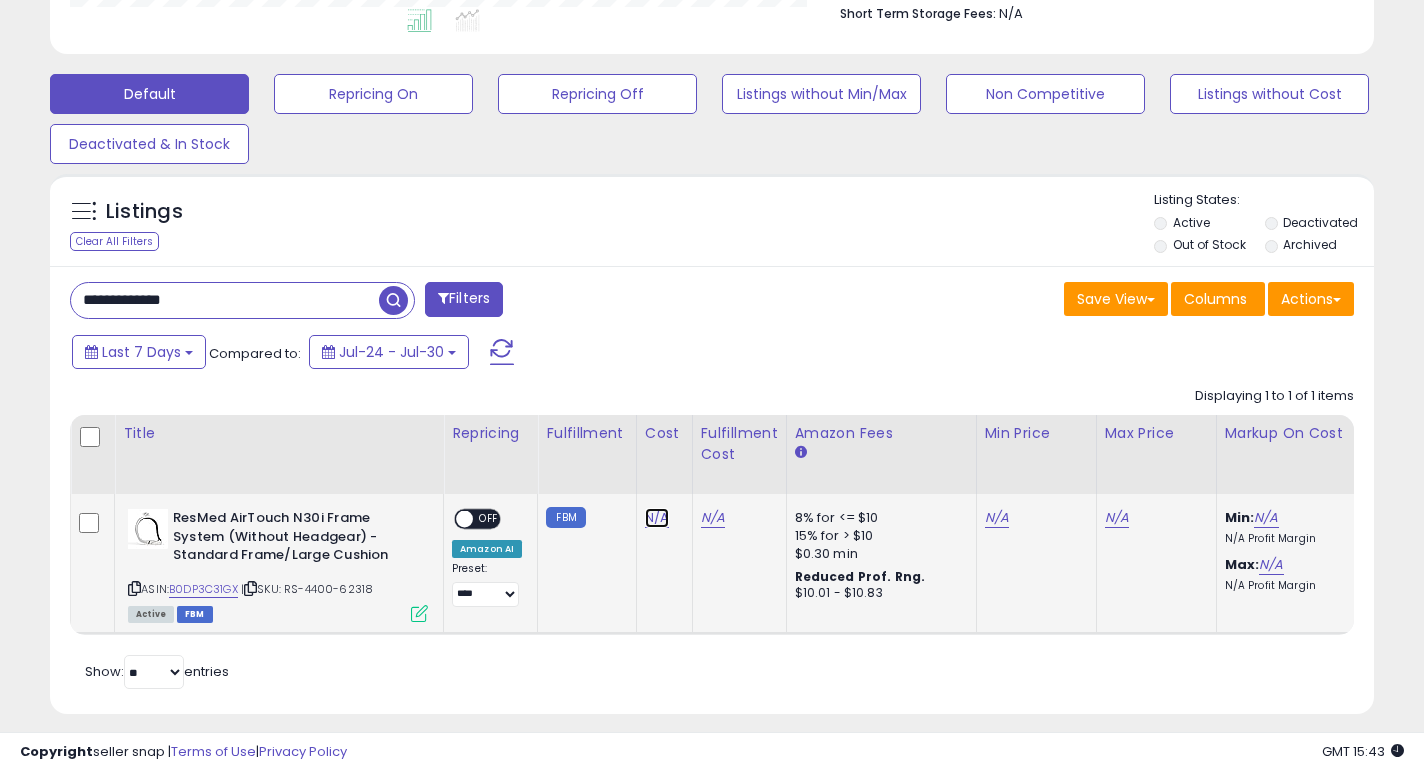 click on "N/A" at bounding box center (657, 518) 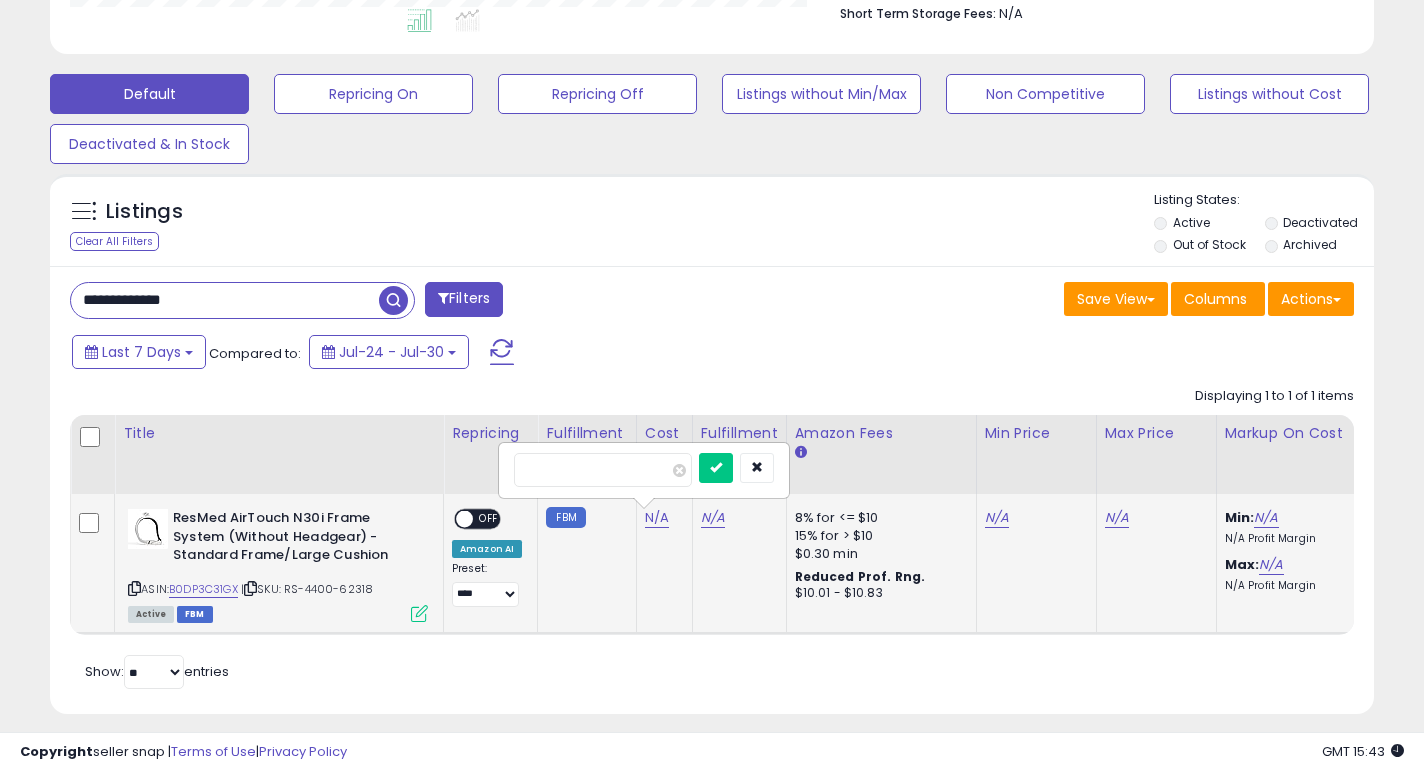 type on "**" 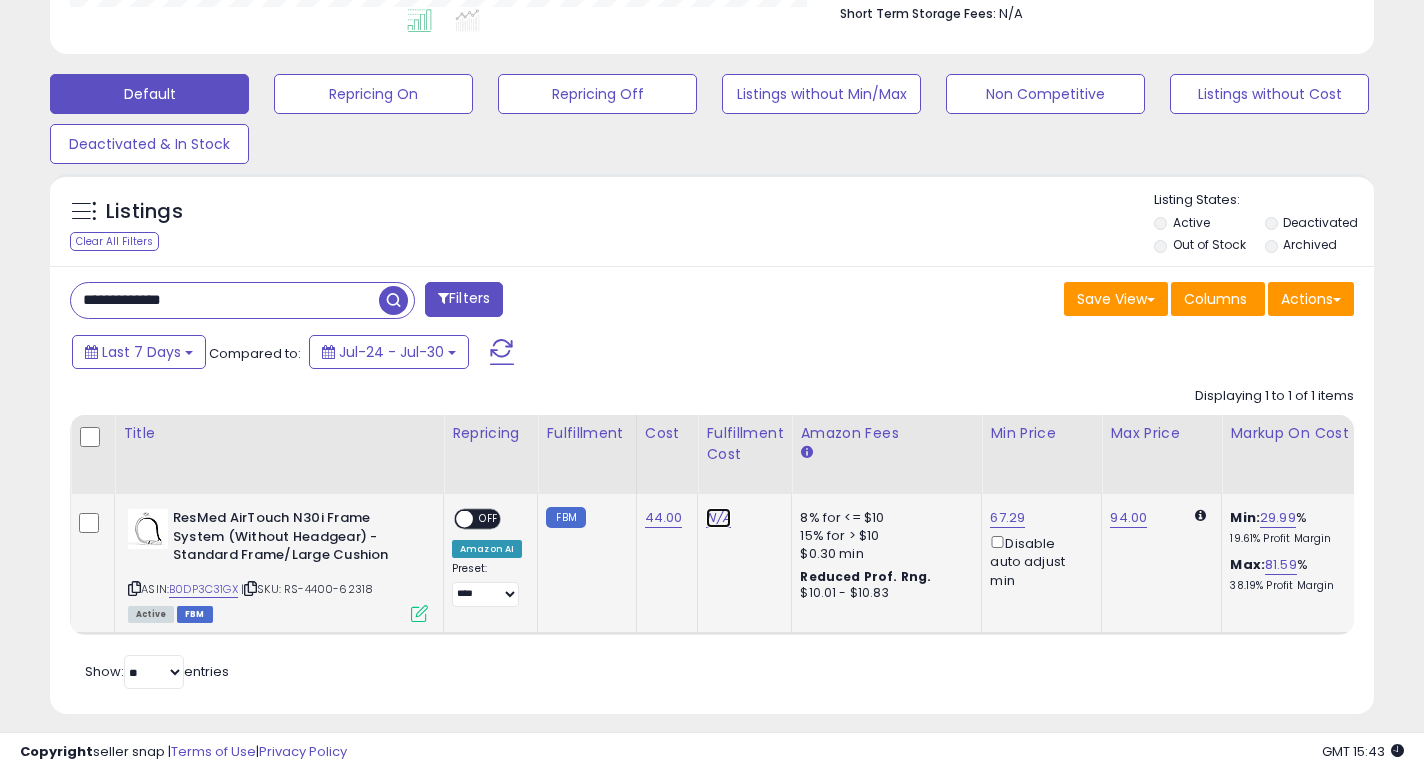 click on "N/A" at bounding box center (718, 518) 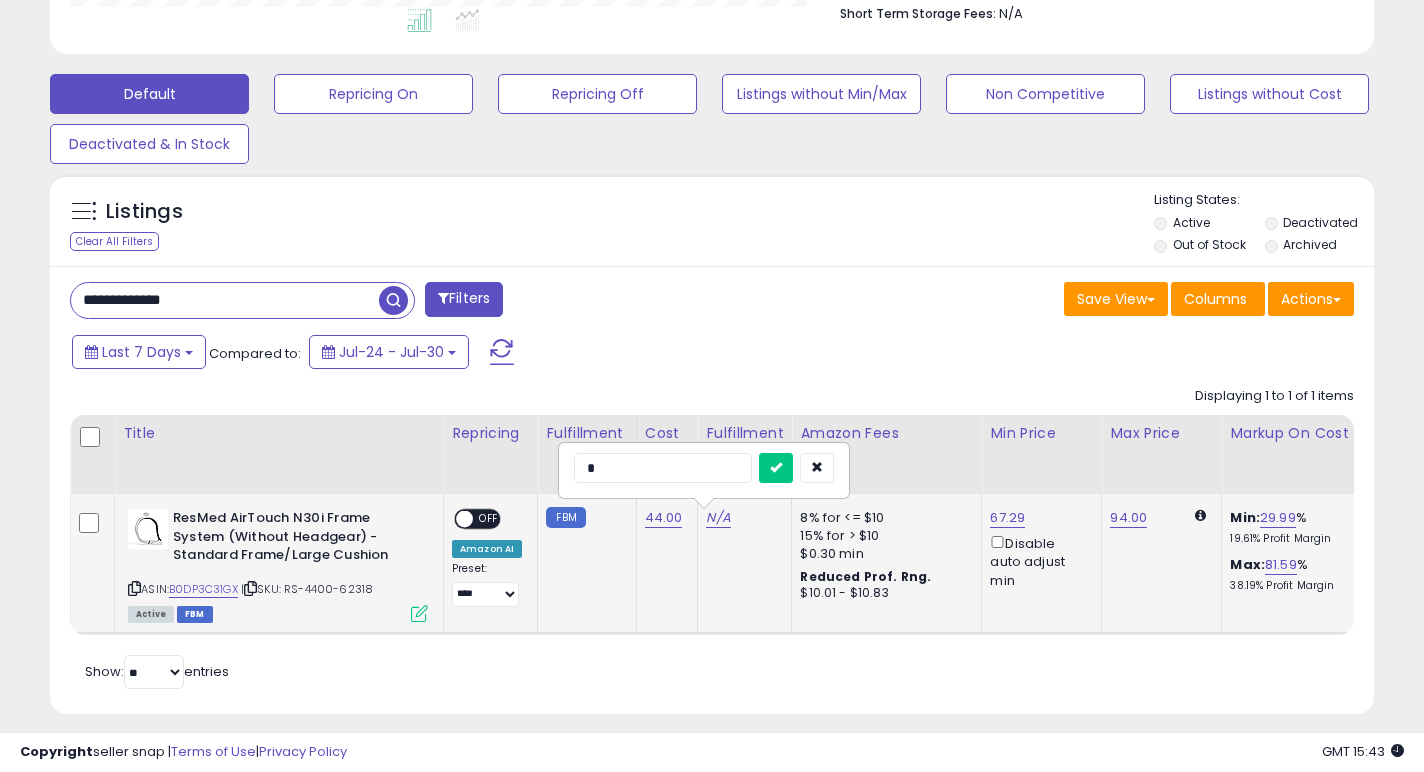 click at bounding box center [776, 468] 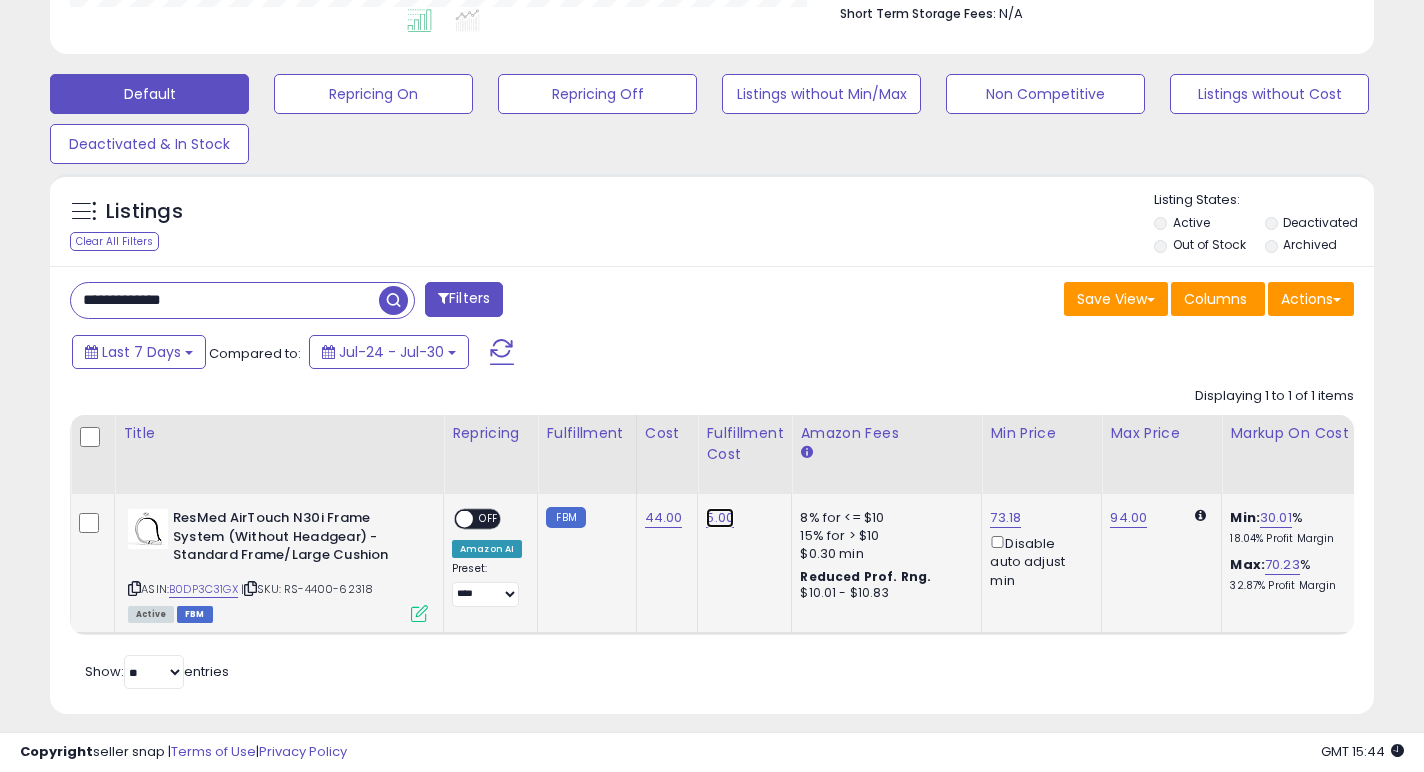 click on "5.00" at bounding box center (720, 518) 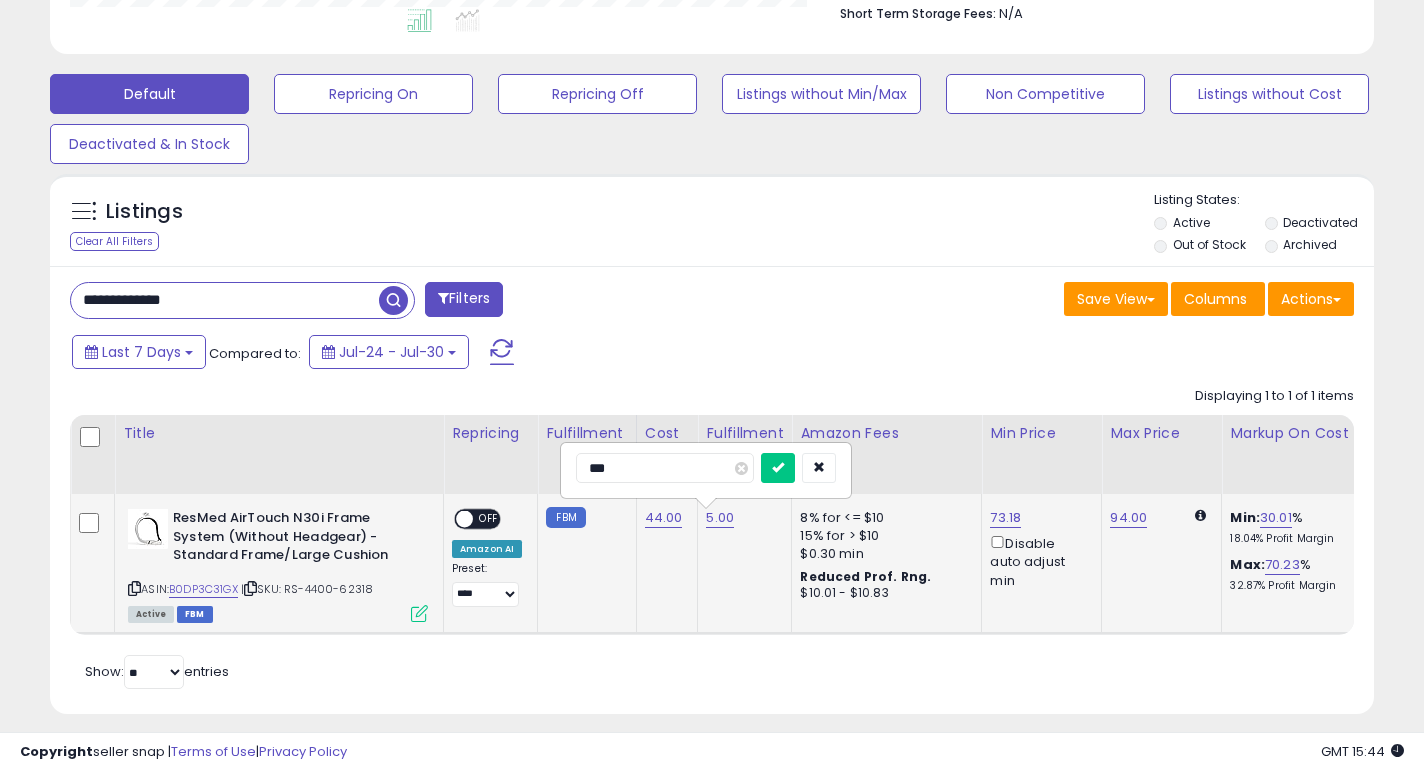 type on "****" 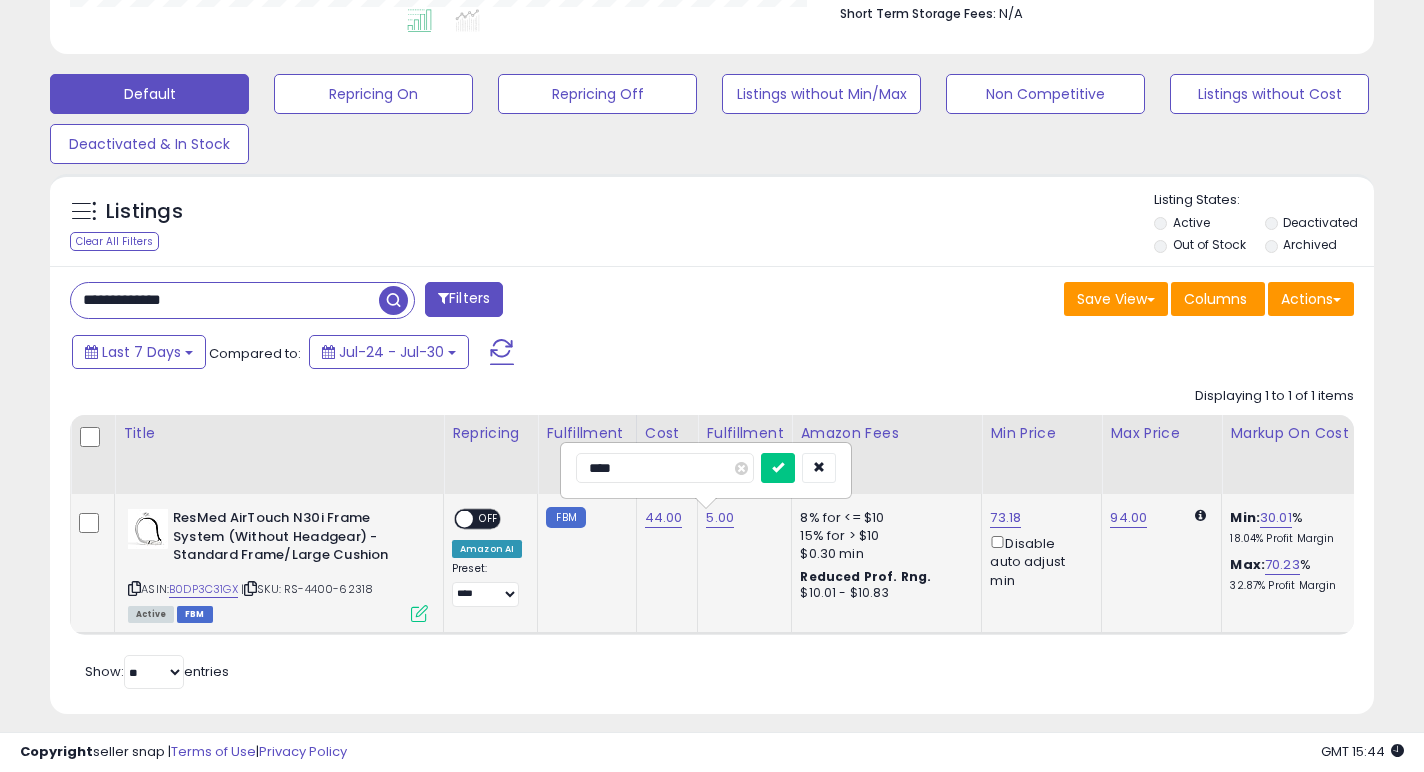 click at bounding box center (778, 468) 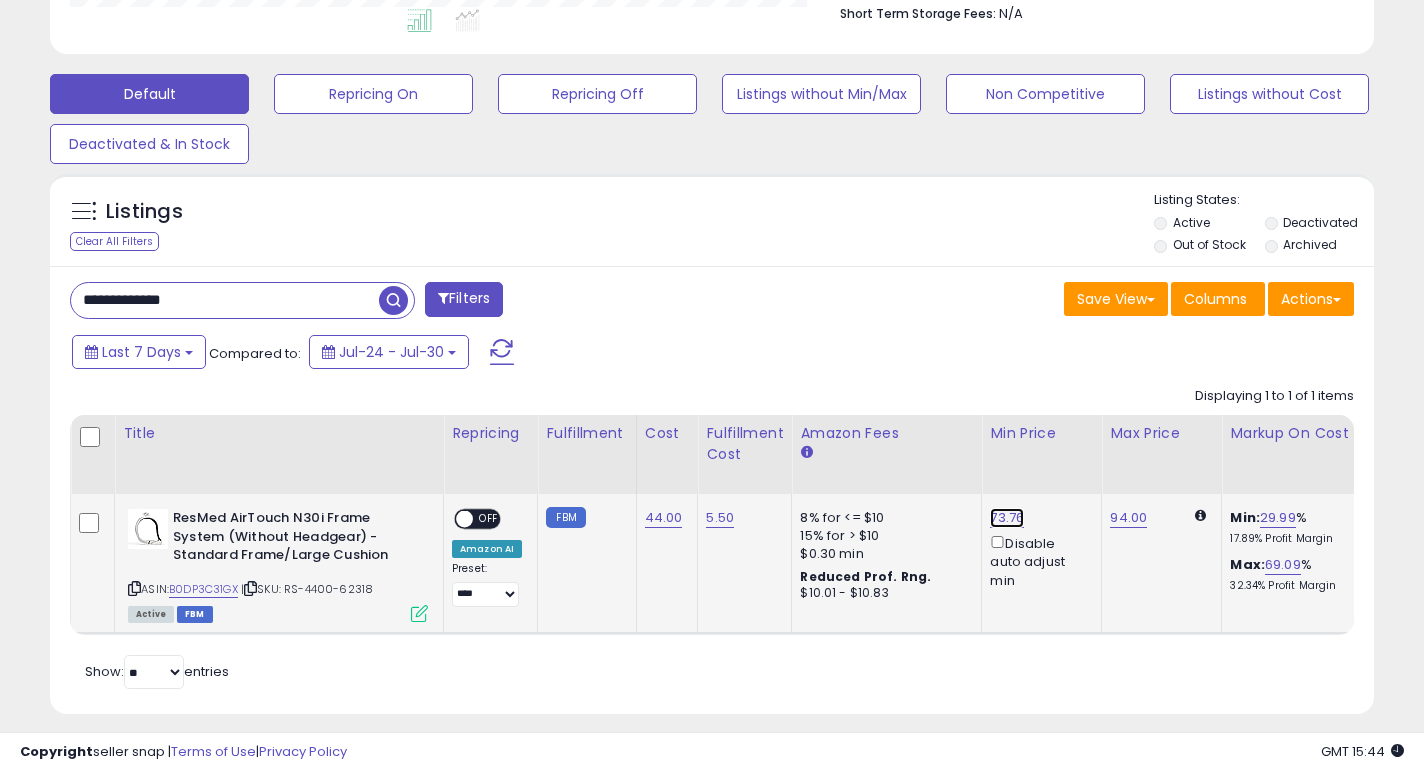 click on "73.76" at bounding box center [1007, 518] 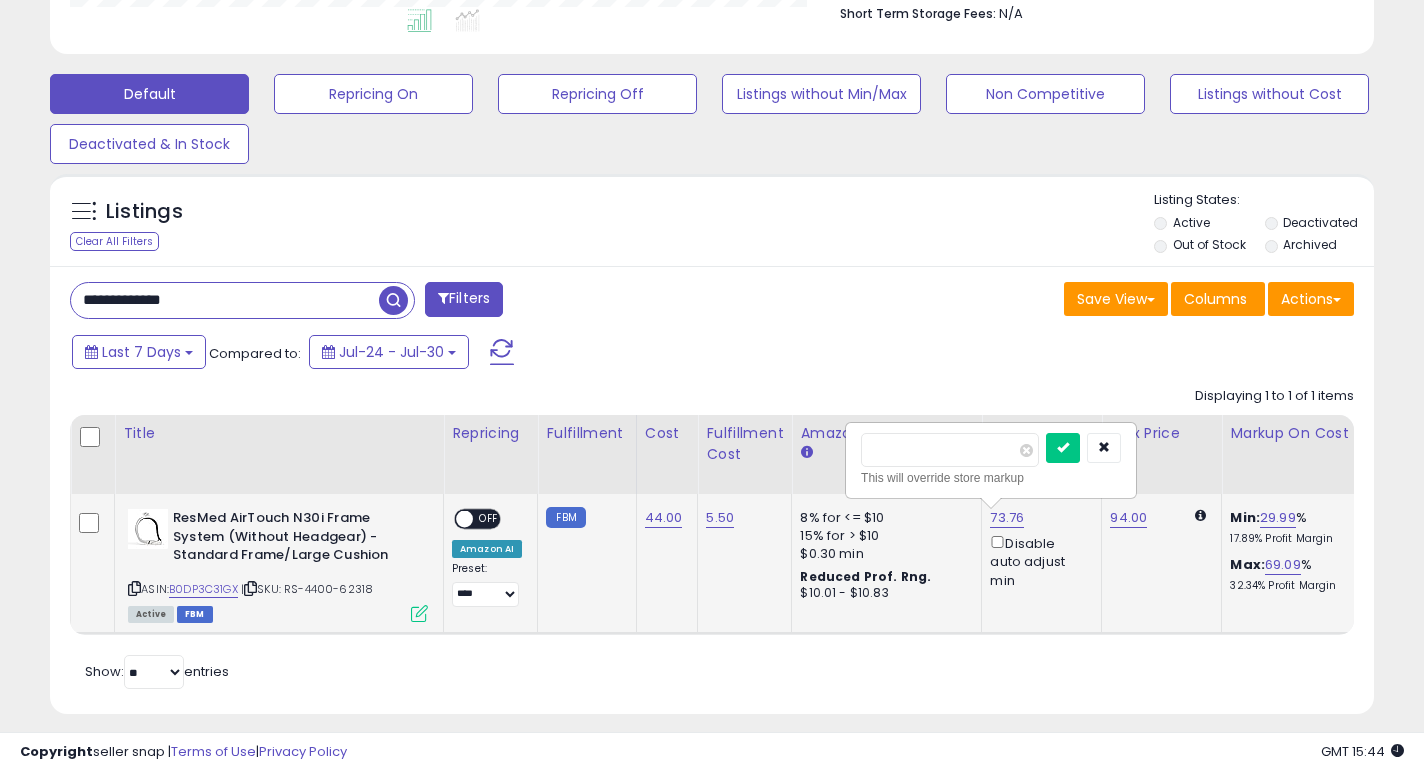 drag, startPoint x: 937, startPoint y: 447, endPoint x: 880, endPoint y: 445, distance: 57.035076 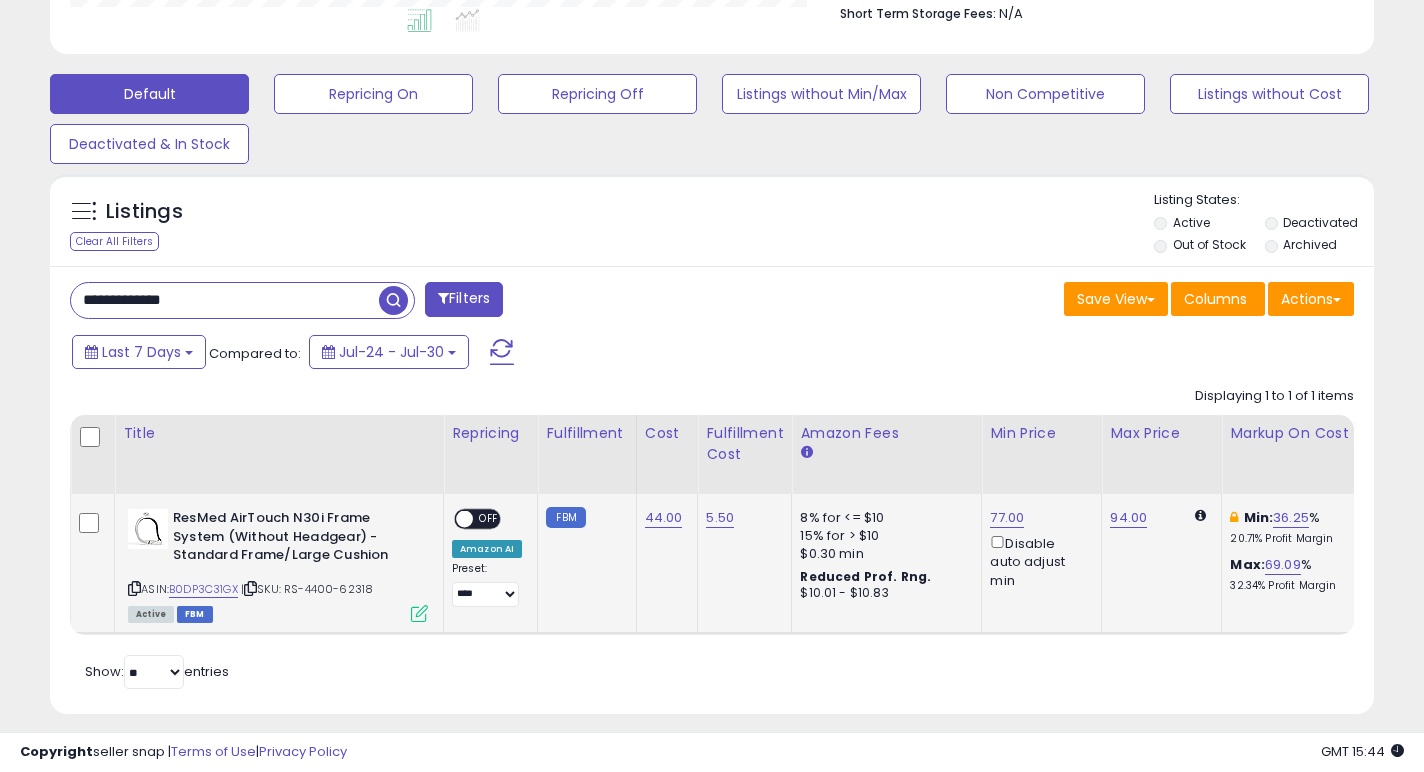 click on "OFF" at bounding box center [489, 519] 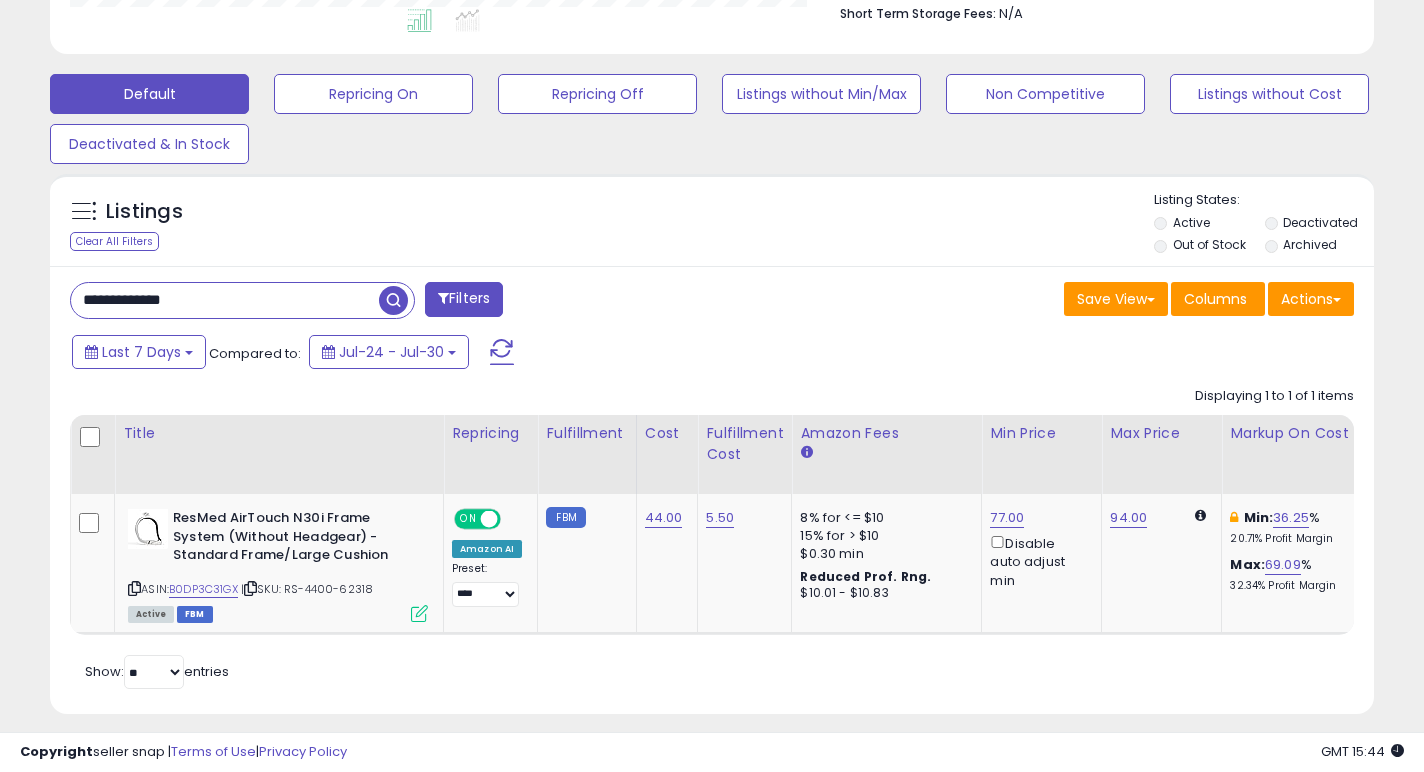 click on "**********" at bounding box center (225, 300) 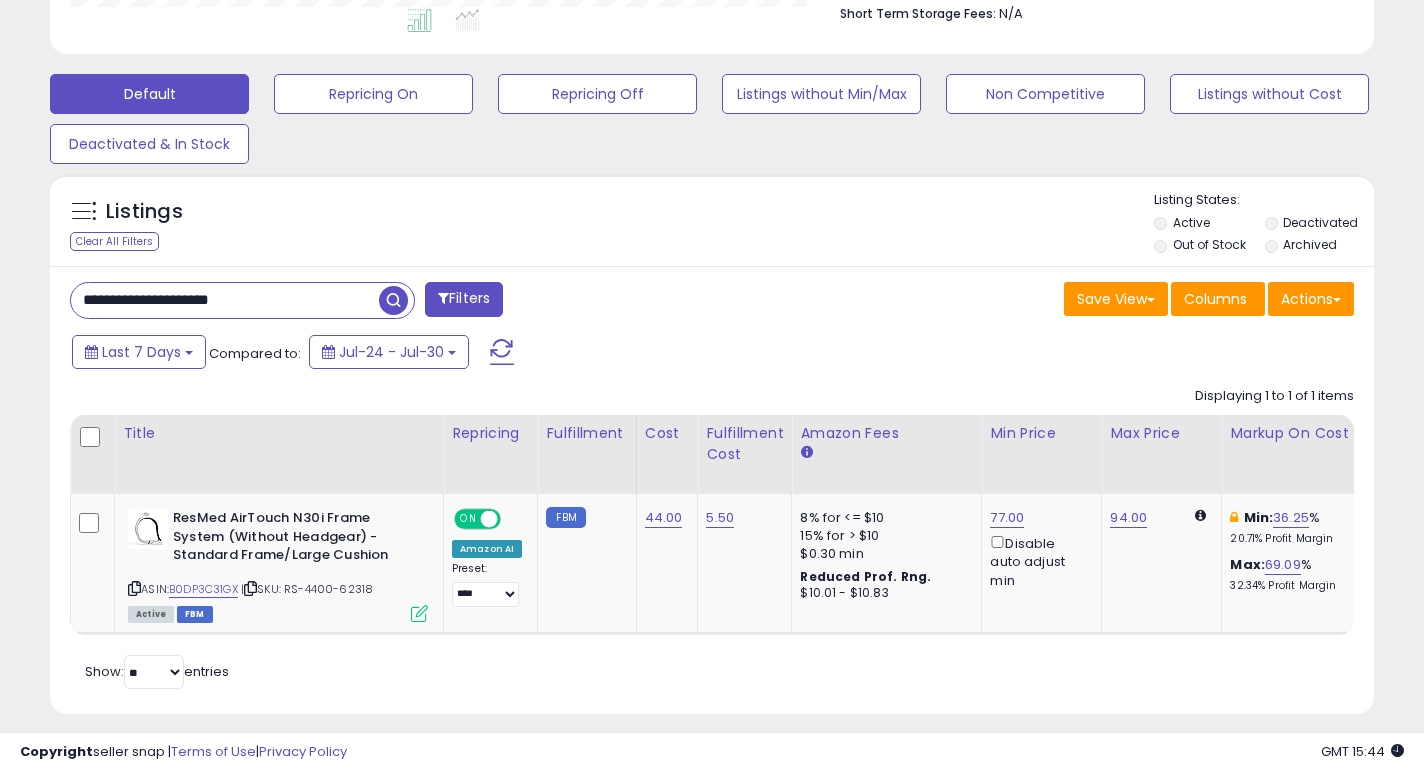 click on "**********" at bounding box center (225, 300) 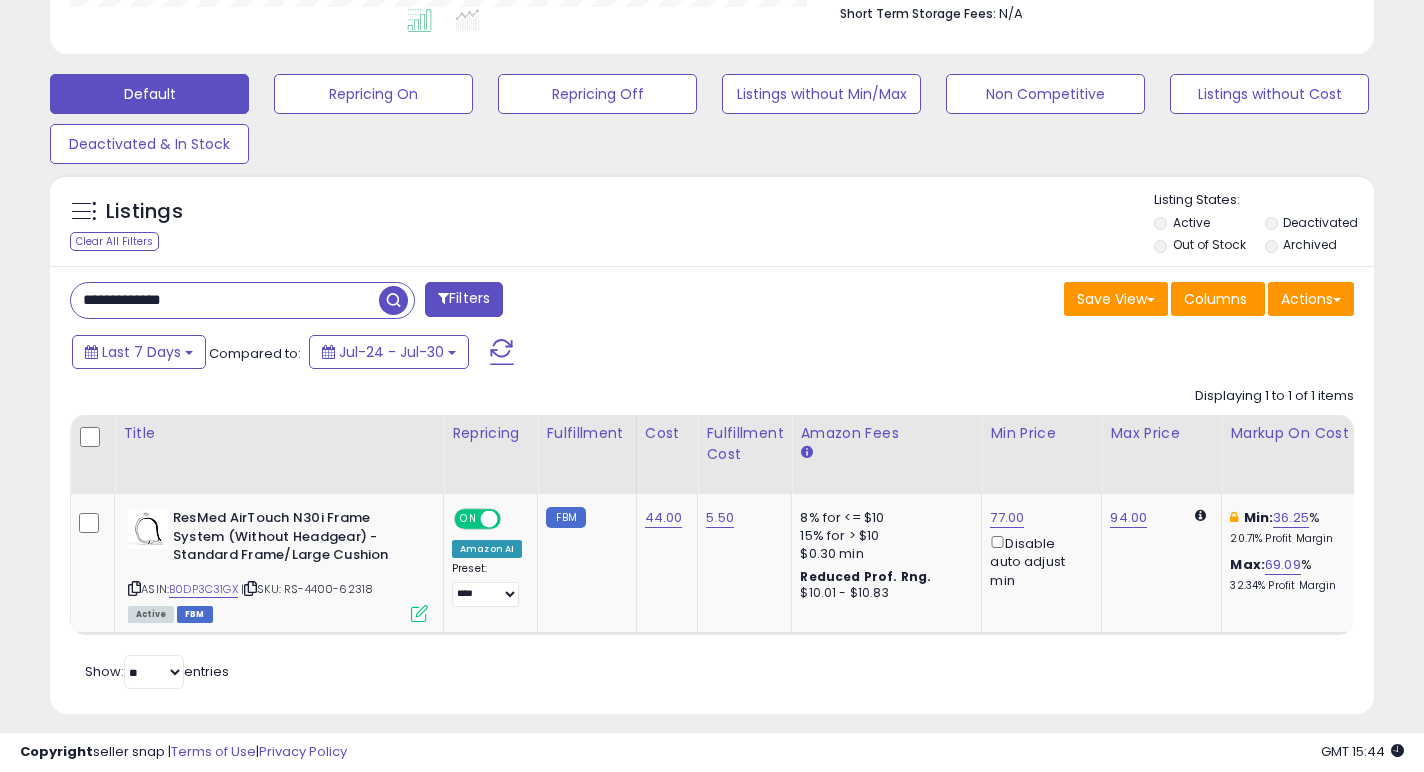 type on "**********" 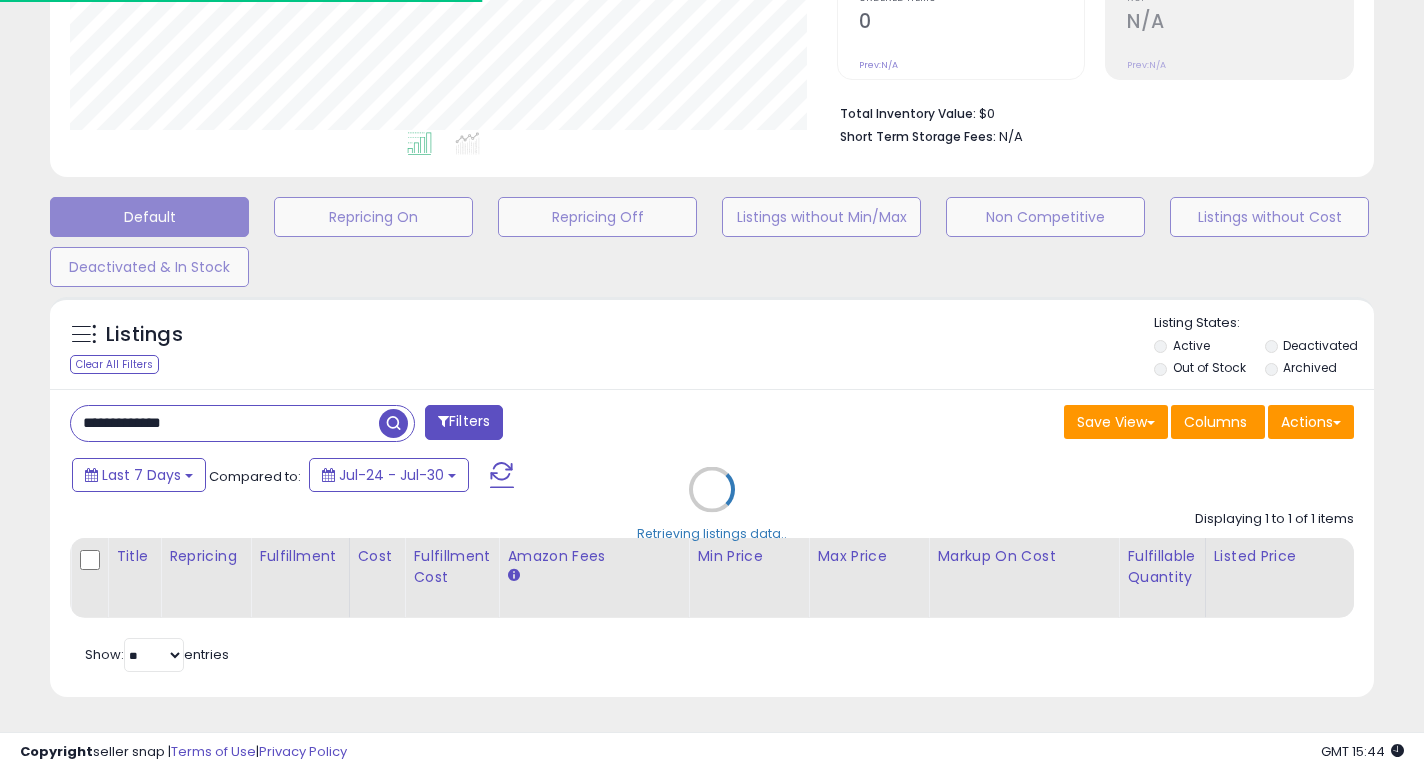 scroll, scrollTop: 556, scrollLeft: 0, axis: vertical 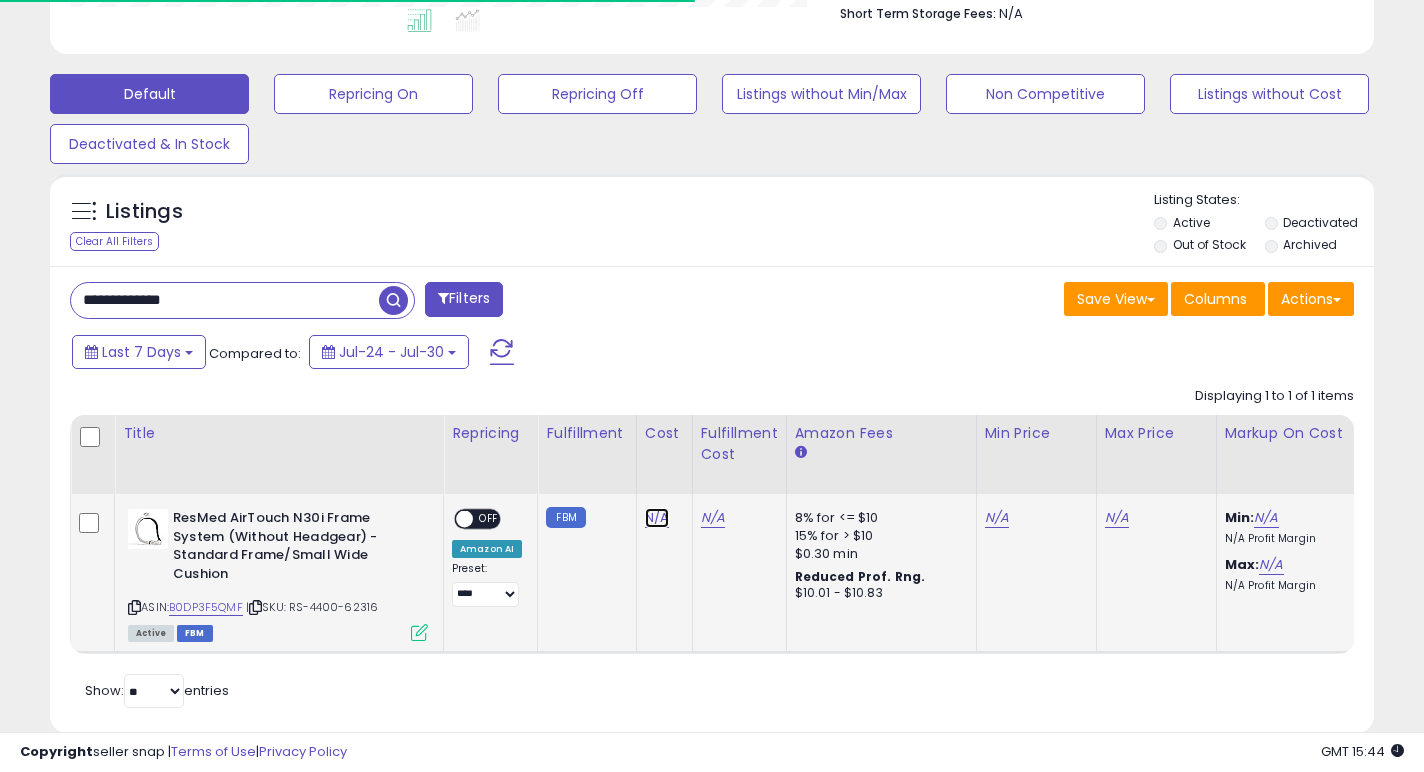 click on "N/A" at bounding box center [657, 518] 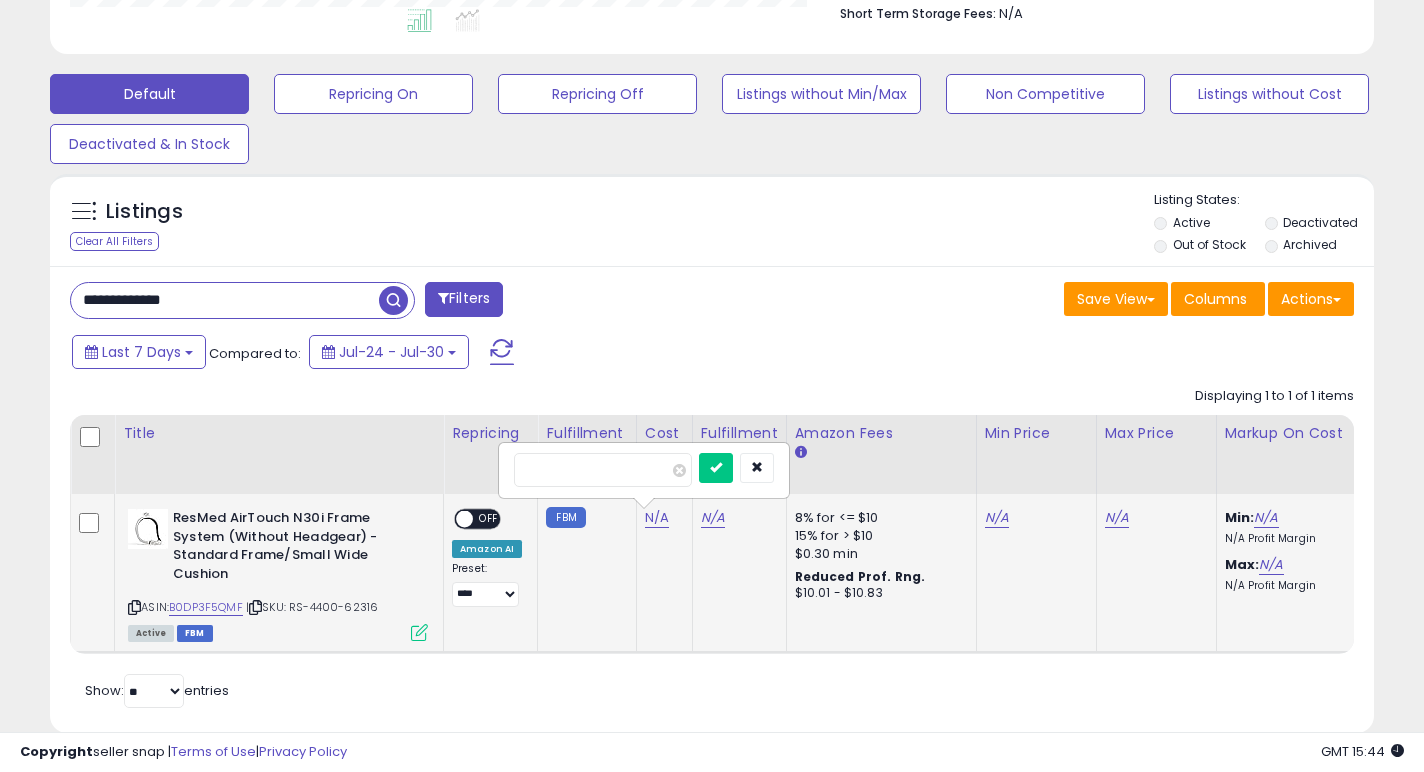 scroll, scrollTop: 999590, scrollLeft: 999233, axis: both 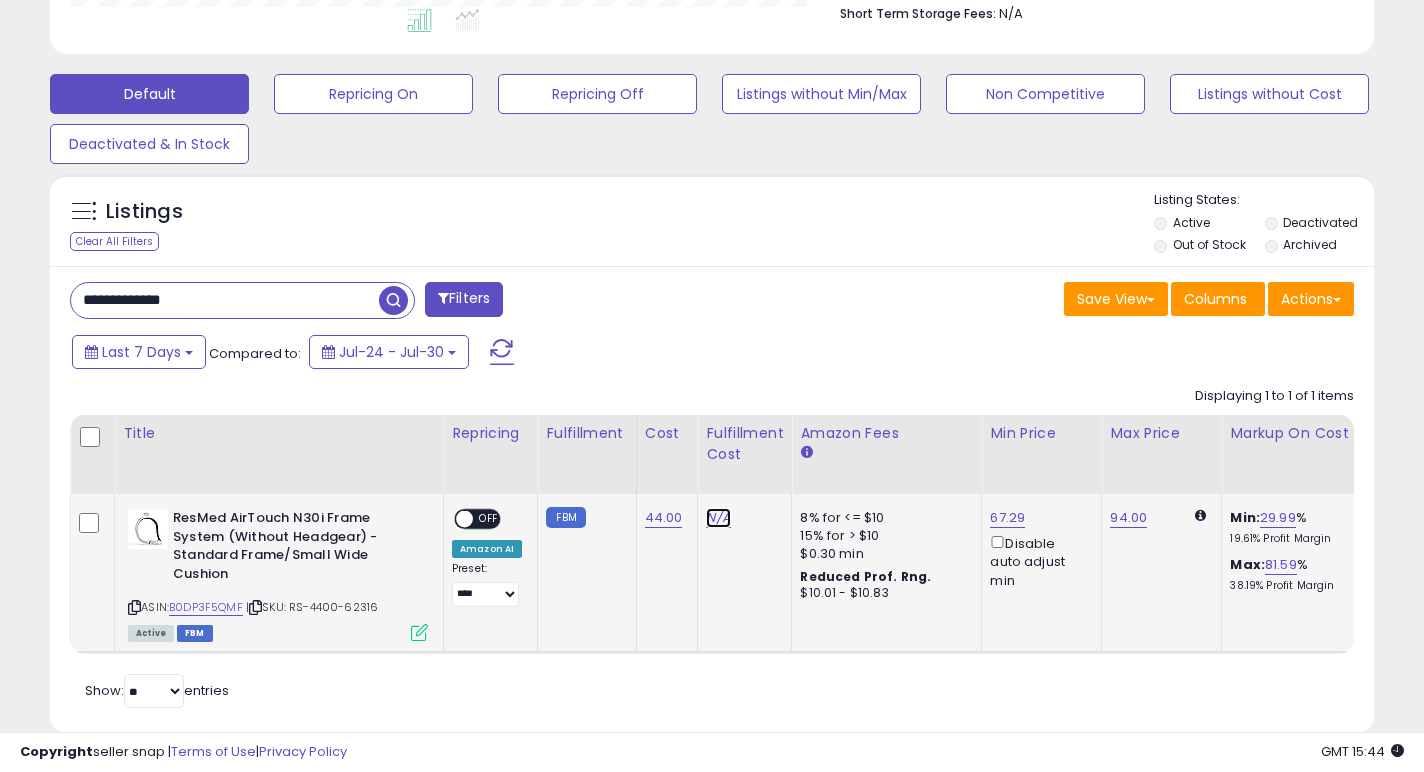 click on "N/A" at bounding box center [718, 518] 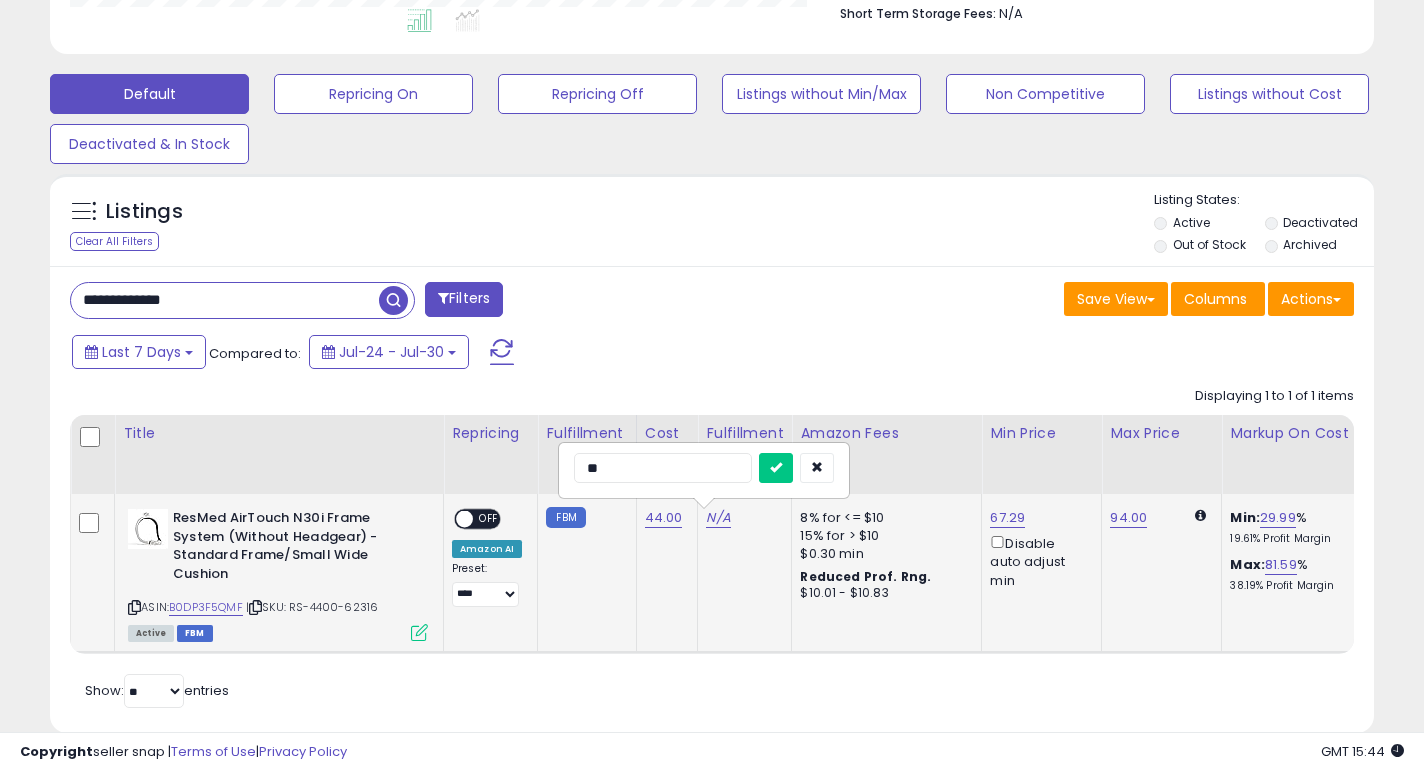 type on "***" 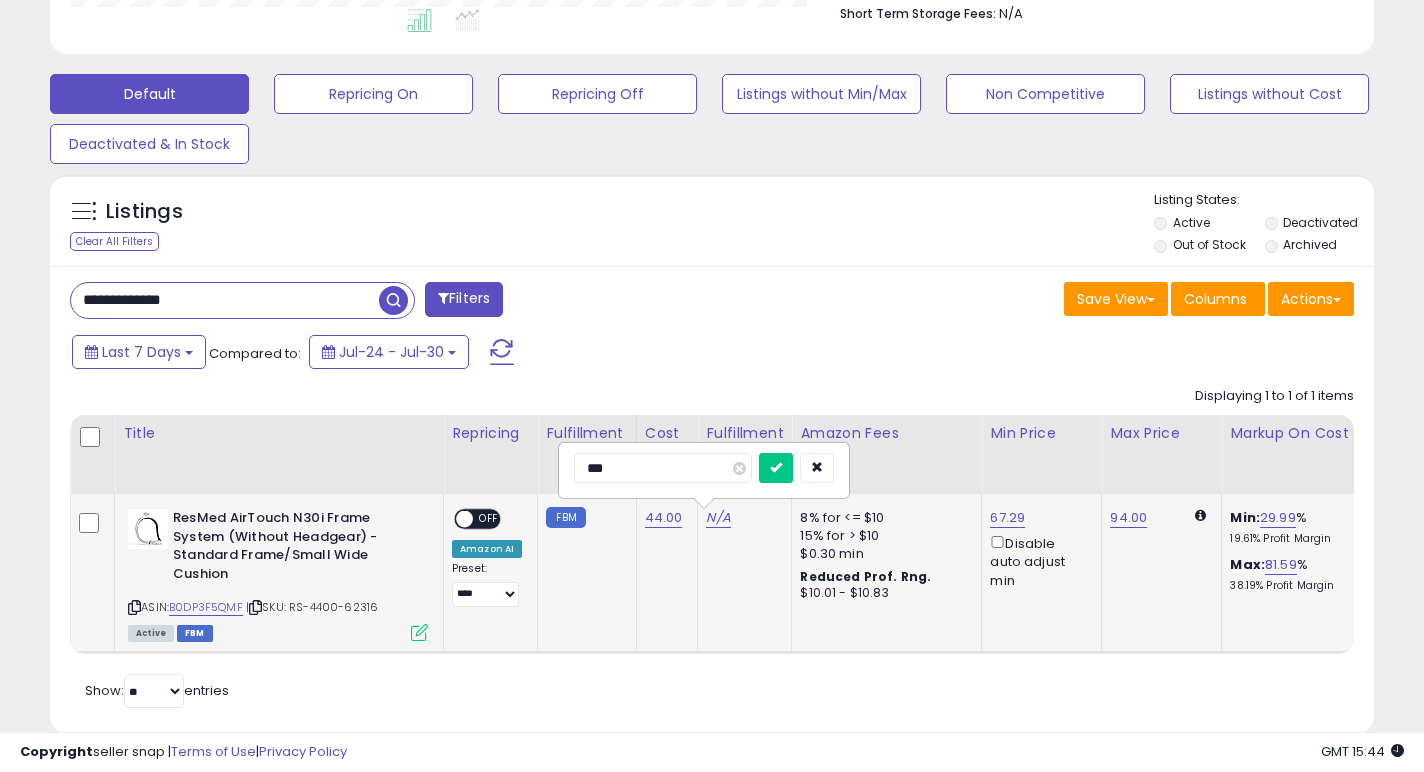 click at bounding box center (776, 468) 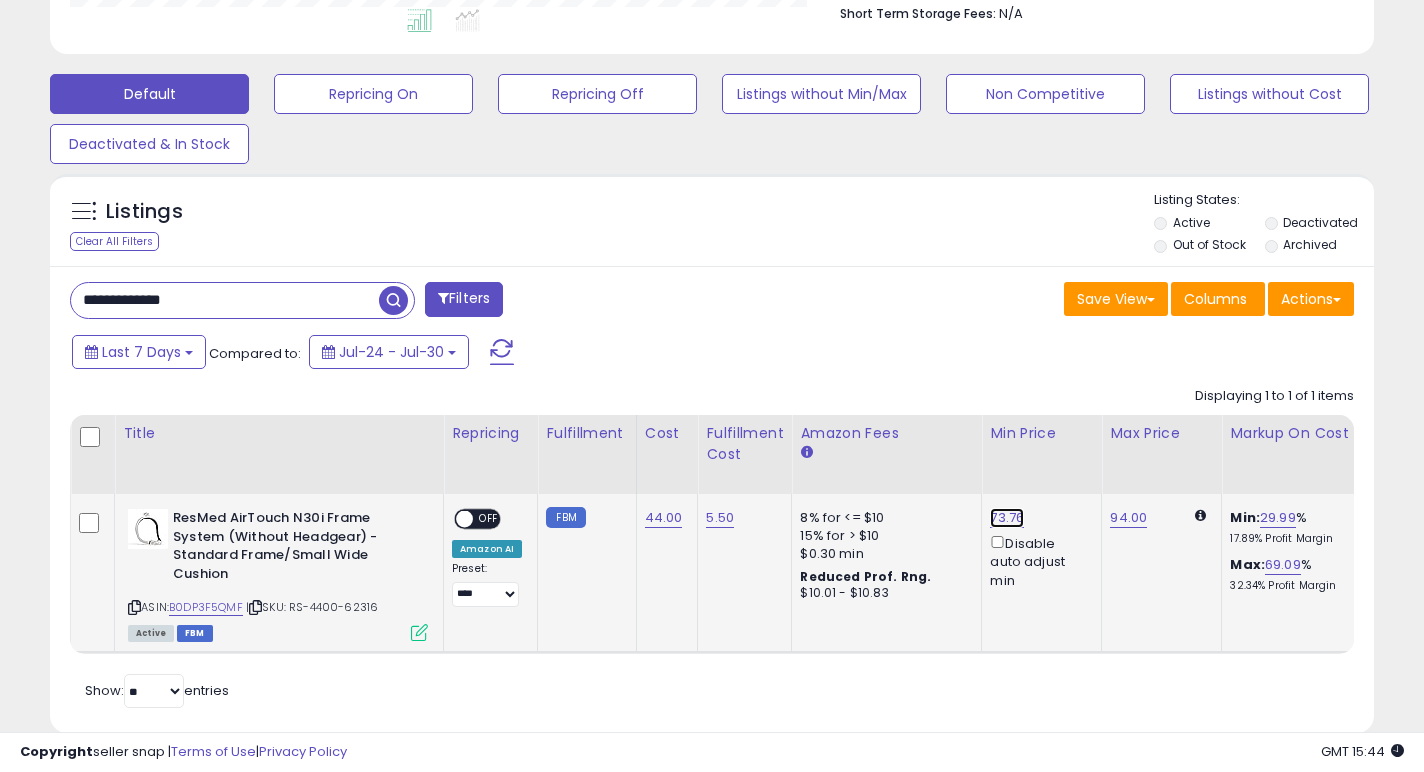 click on "73.76" at bounding box center [1007, 518] 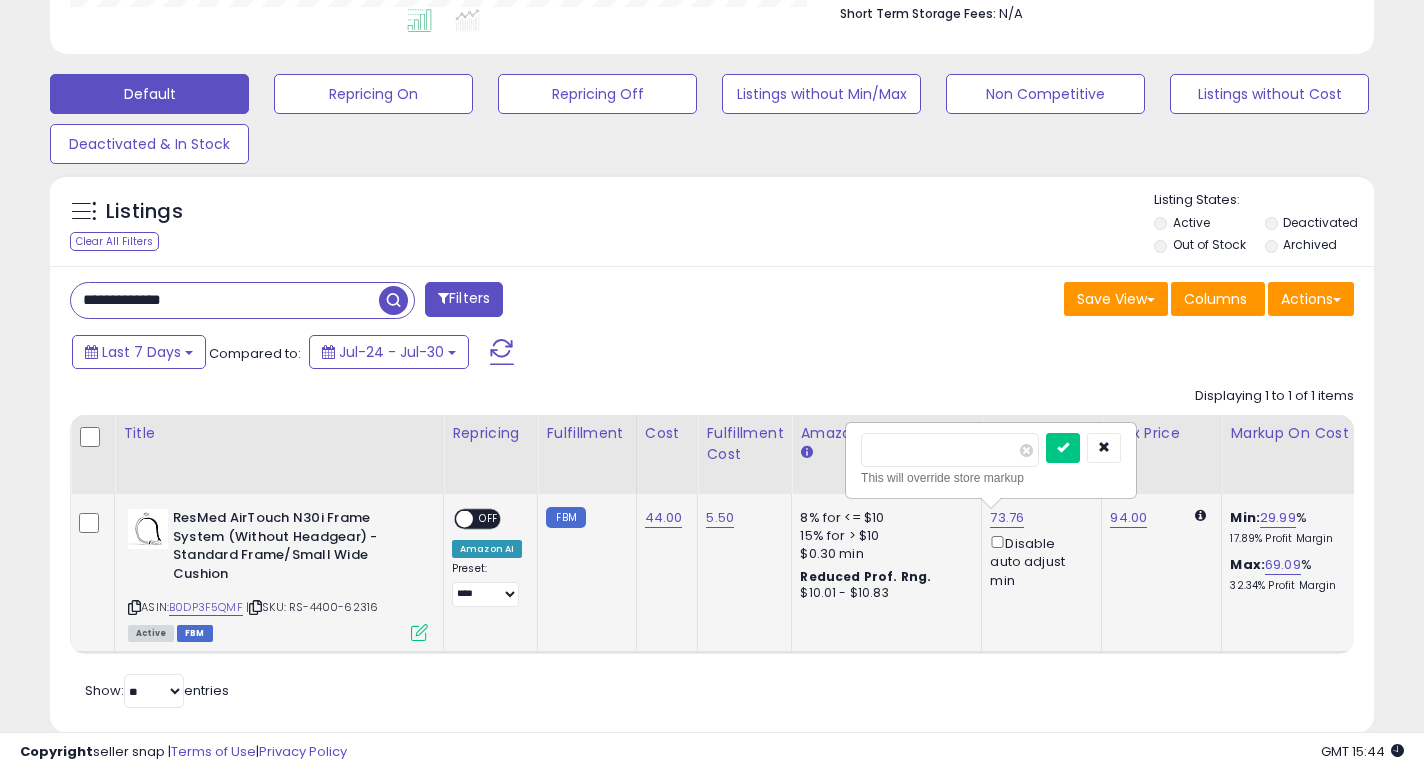 type on "**" 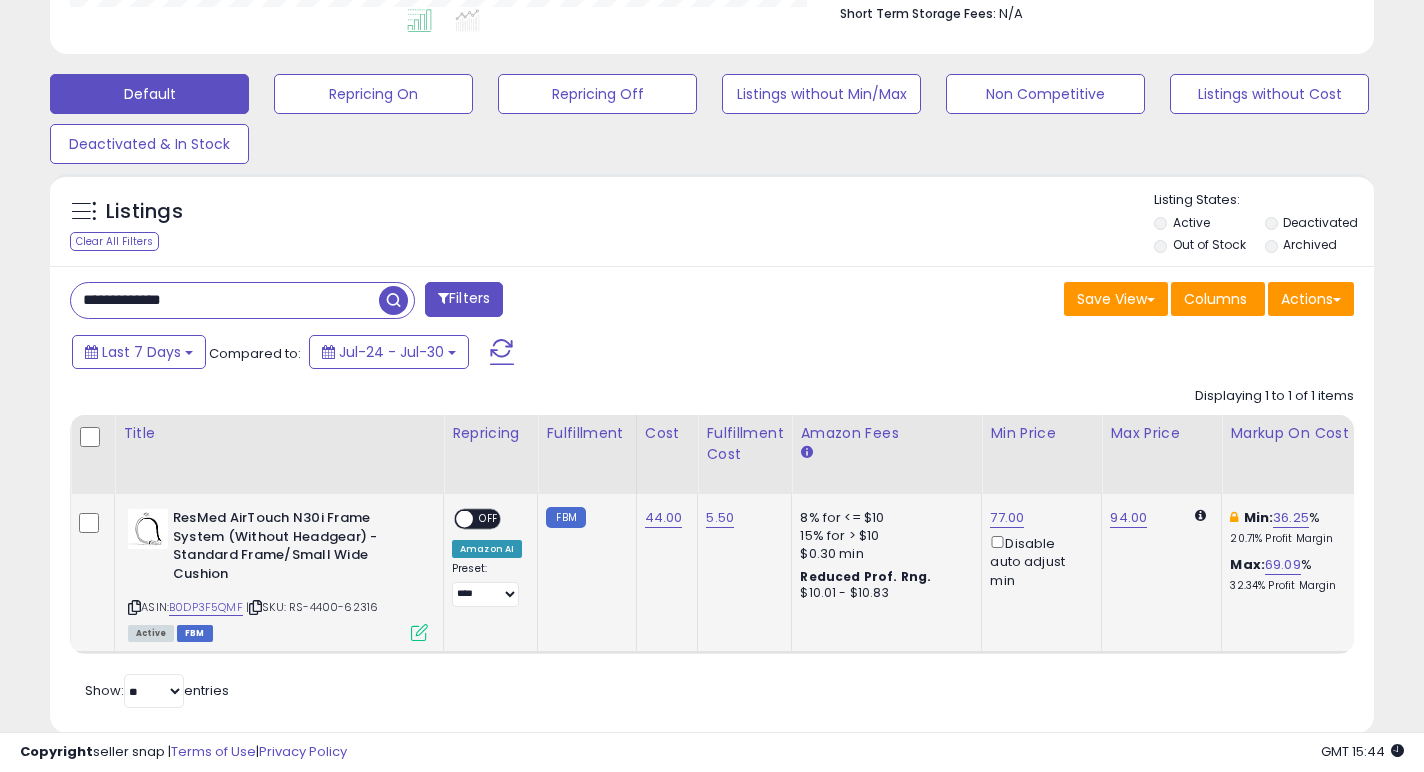 click on "ON   OFF" at bounding box center [477, 519] 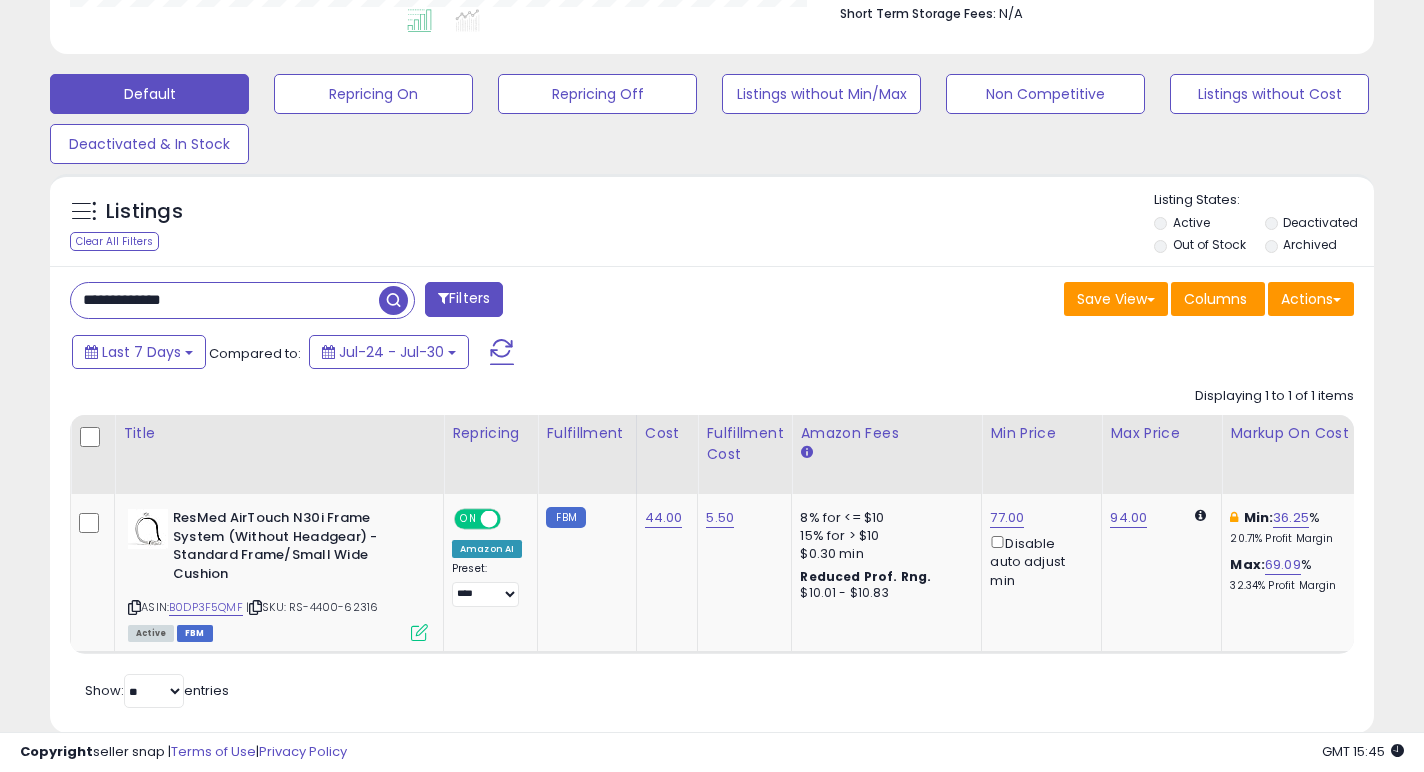 click on "**********" at bounding box center [225, 300] 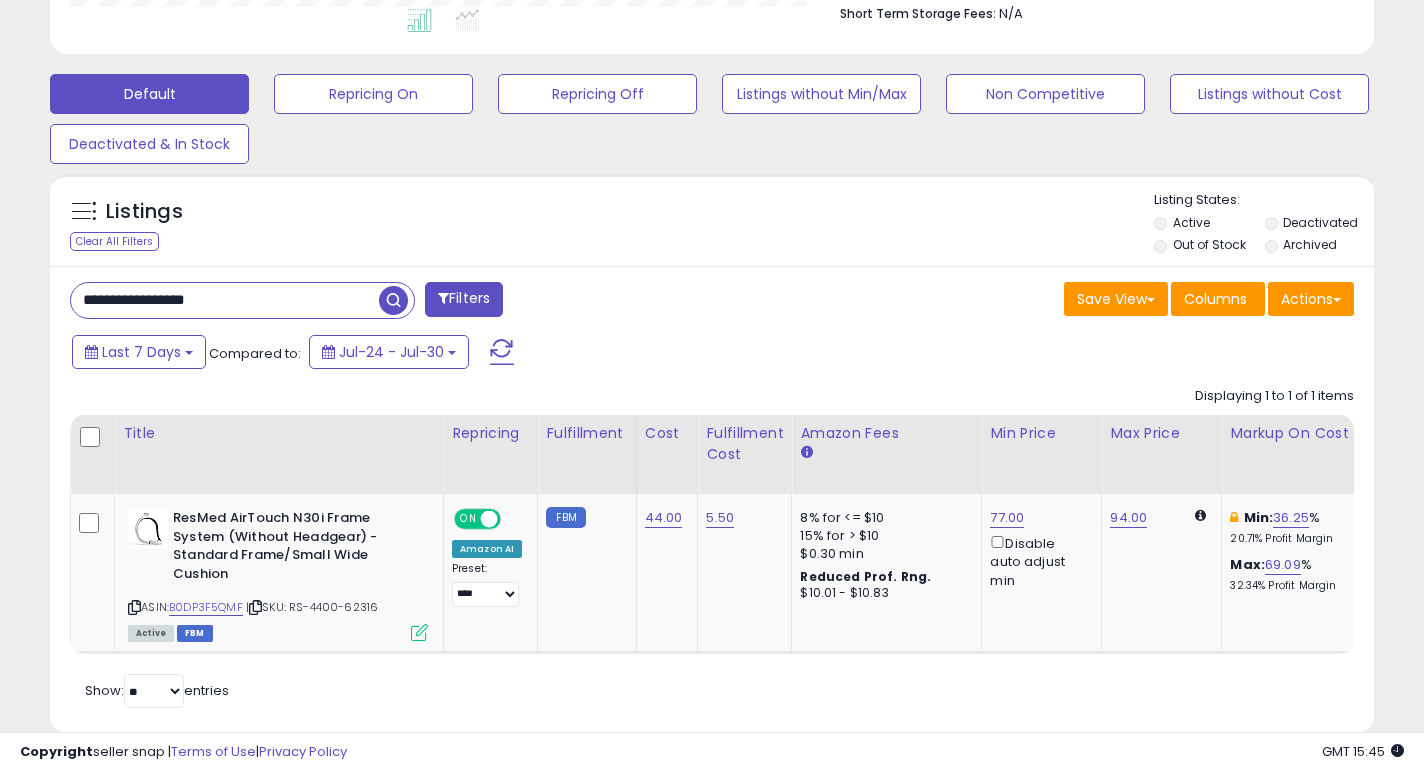 type on "**********" 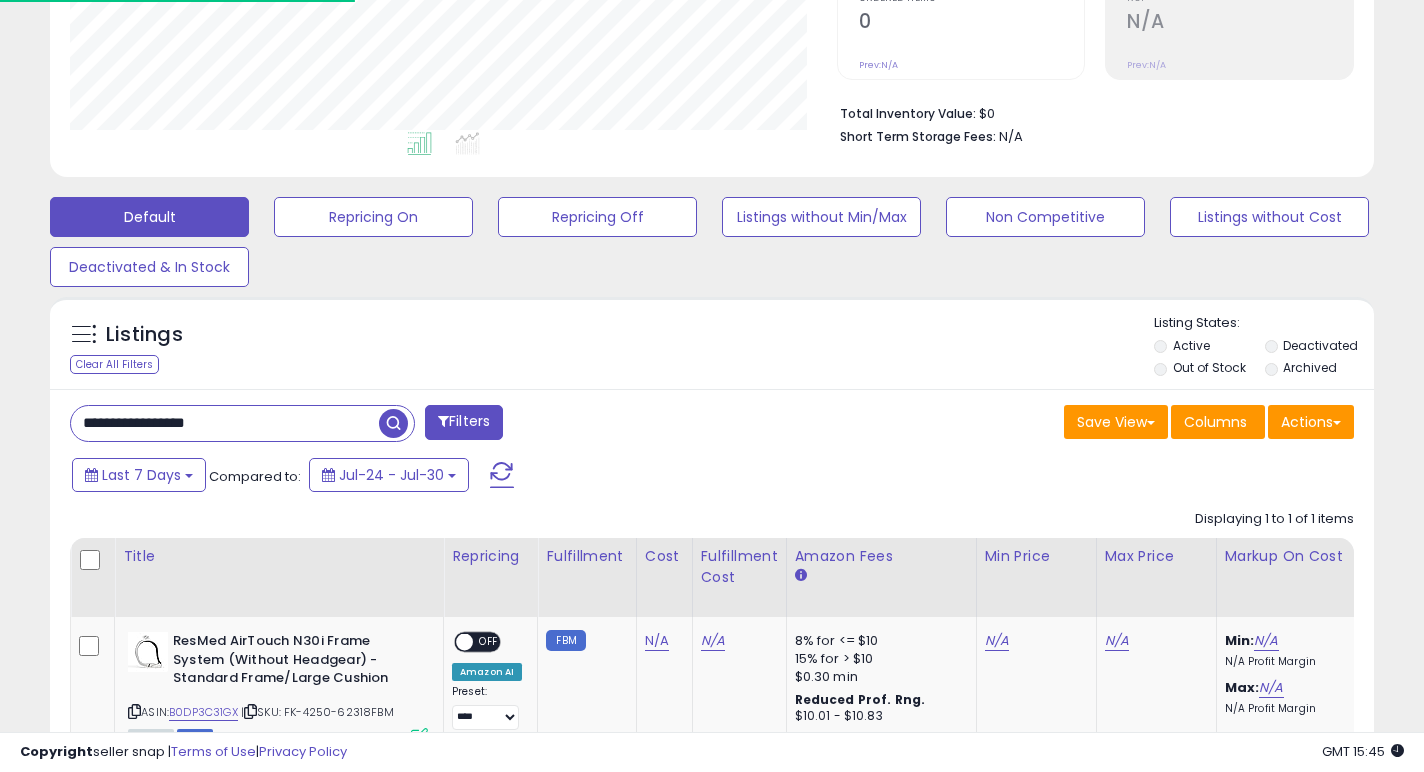 scroll, scrollTop: 556, scrollLeft: 0, axis: vertical 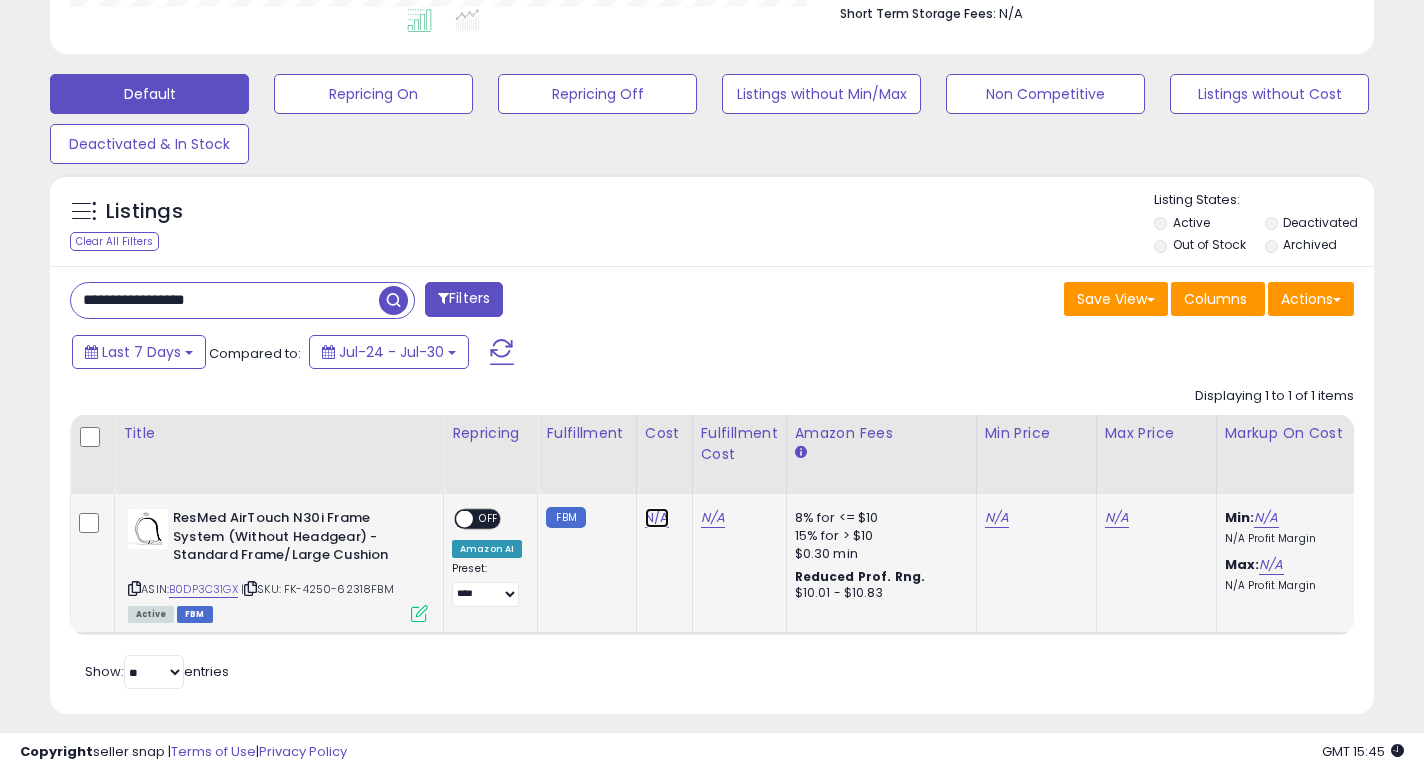 click on "N/A" at bounding box center (657, 518) 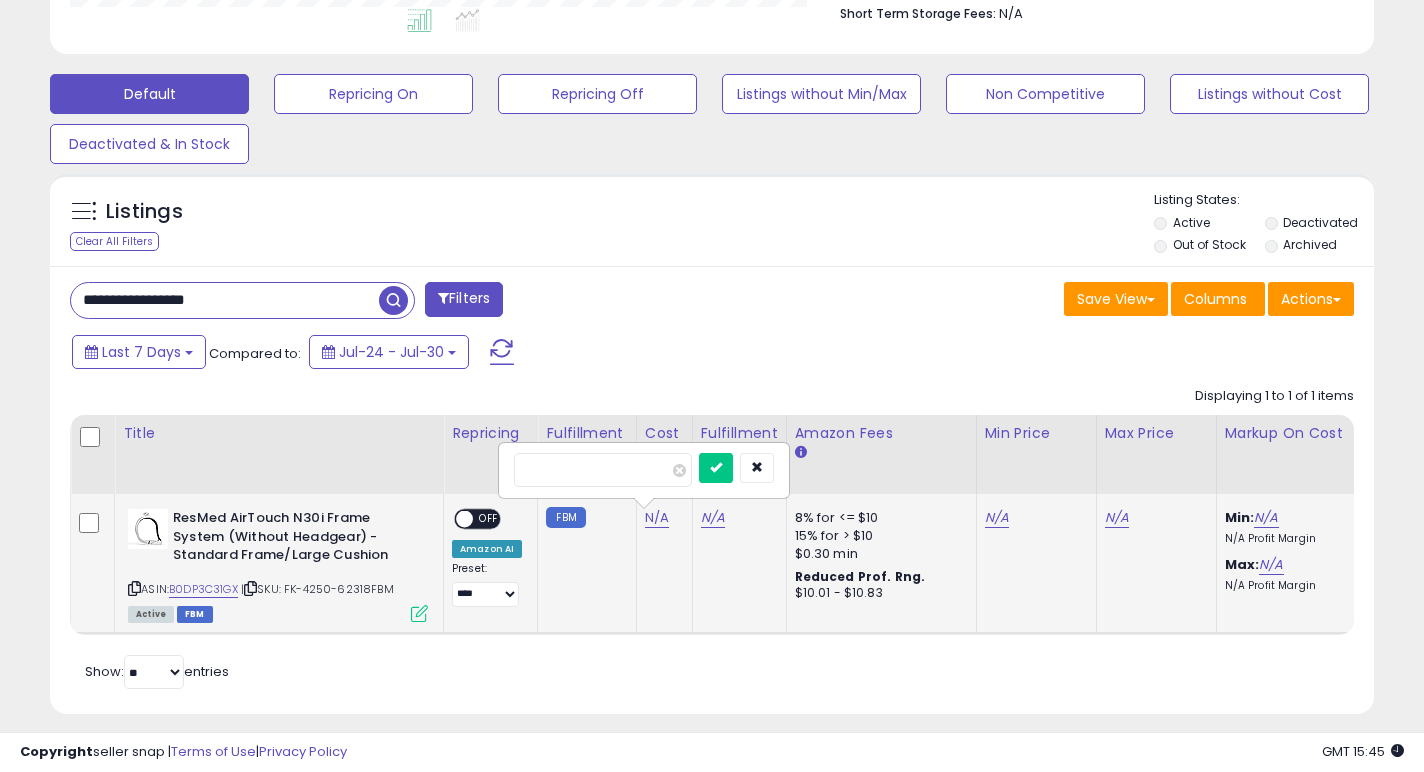 type on "**" 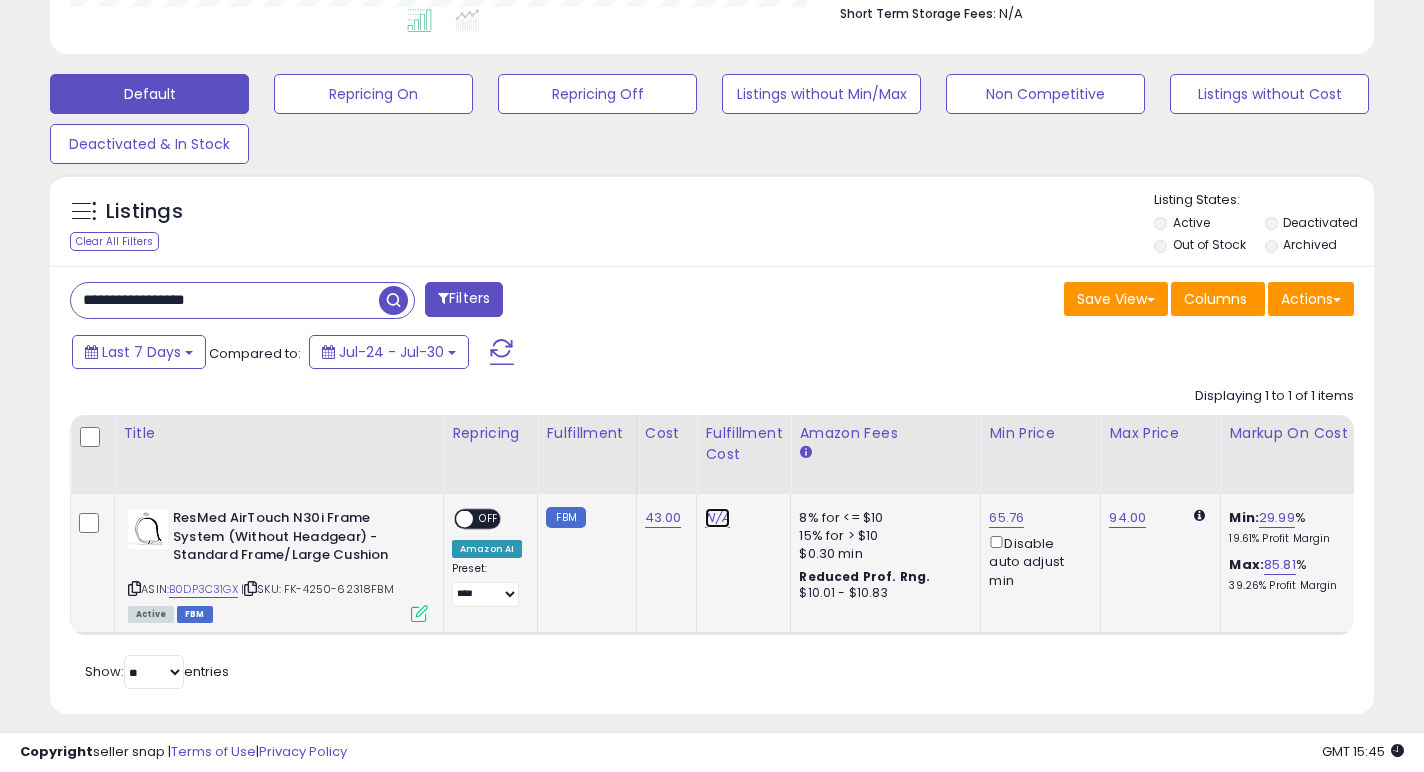 click on "N/A" at bounding box center (717, 518) 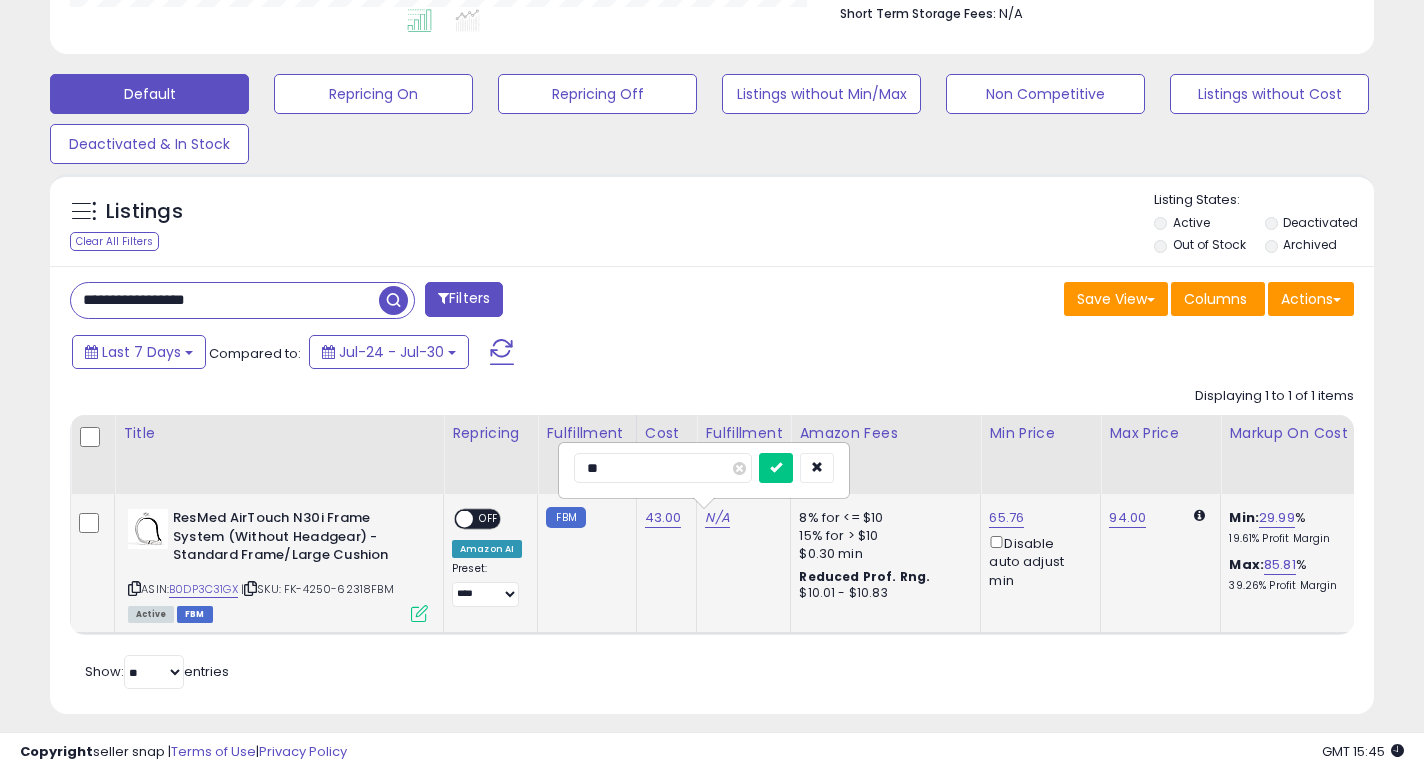 type on "***" 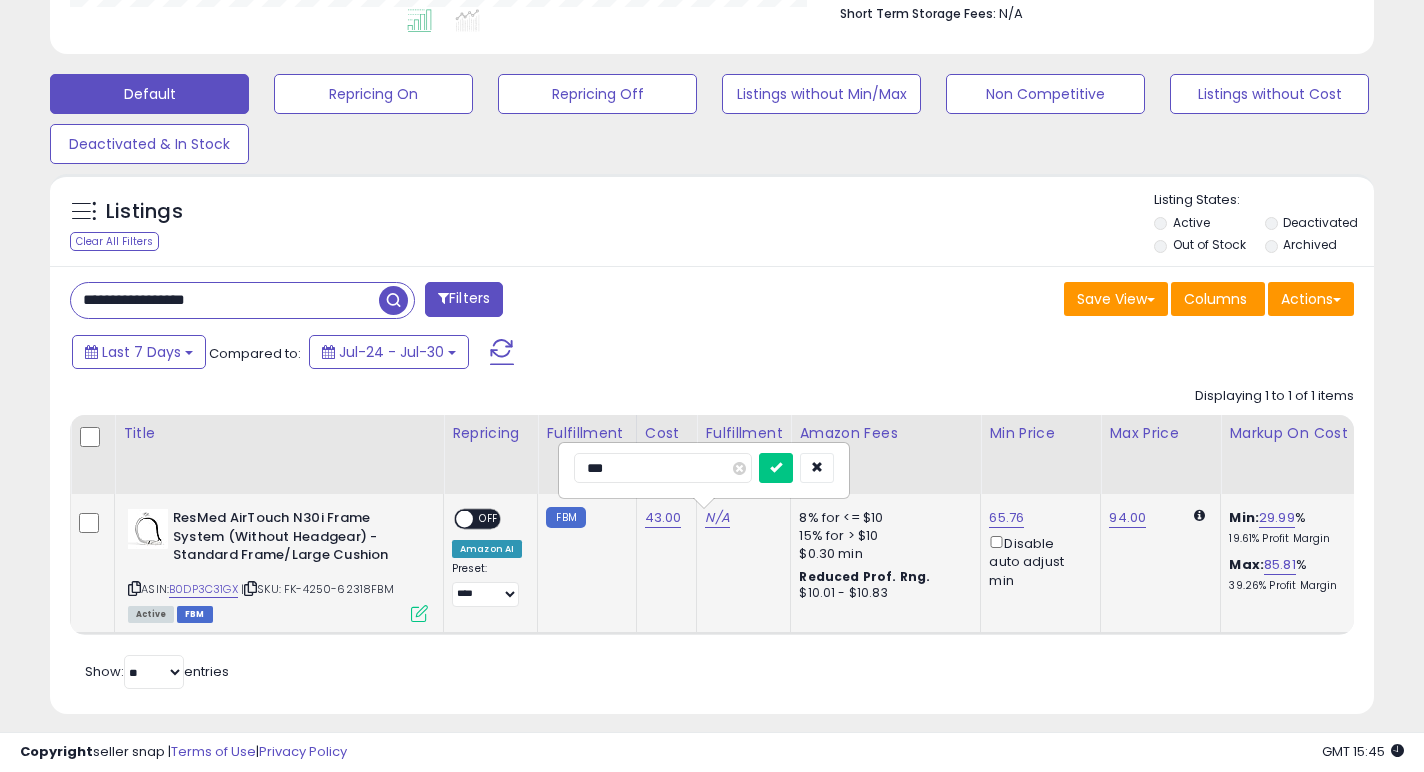 click at bounding box center (776, 468) 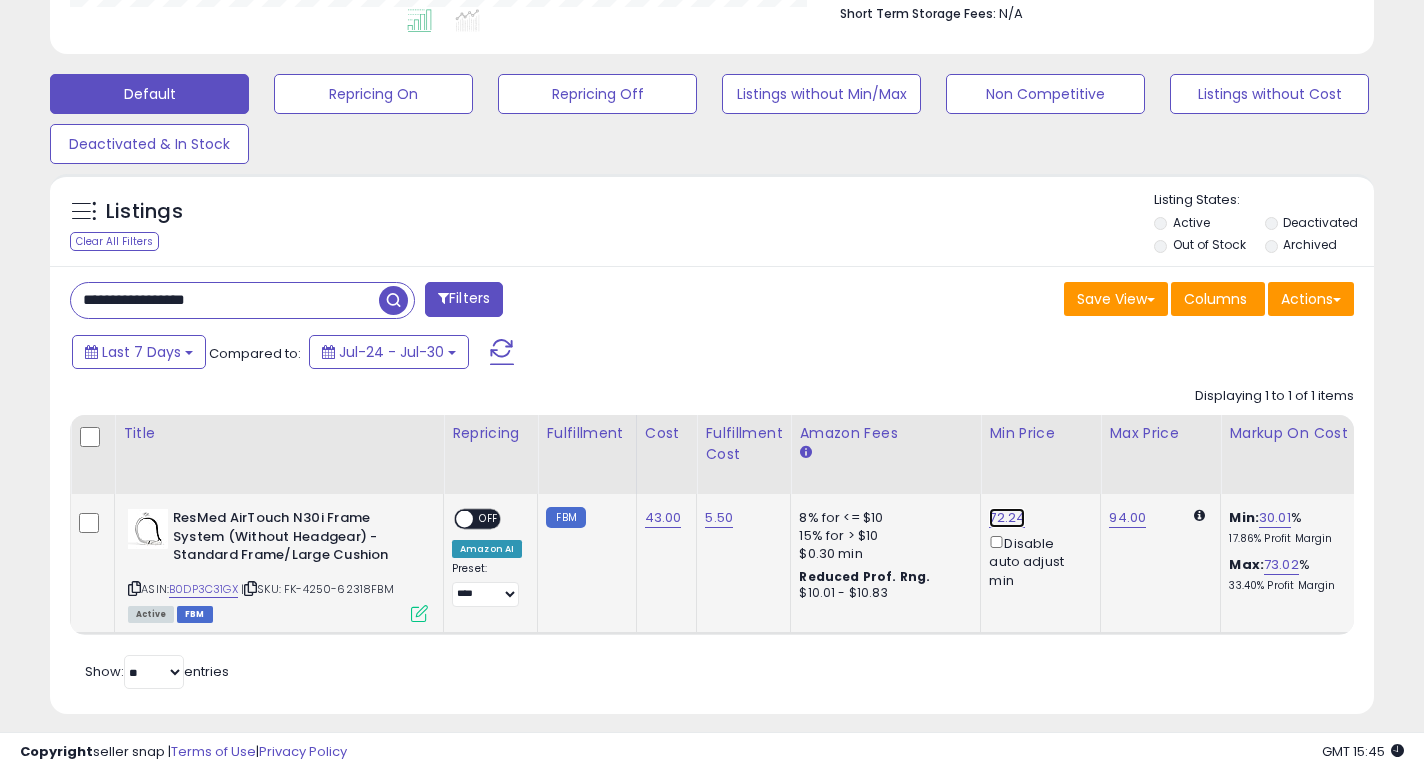 click on "72.24" at bounding box center [1007, 518] 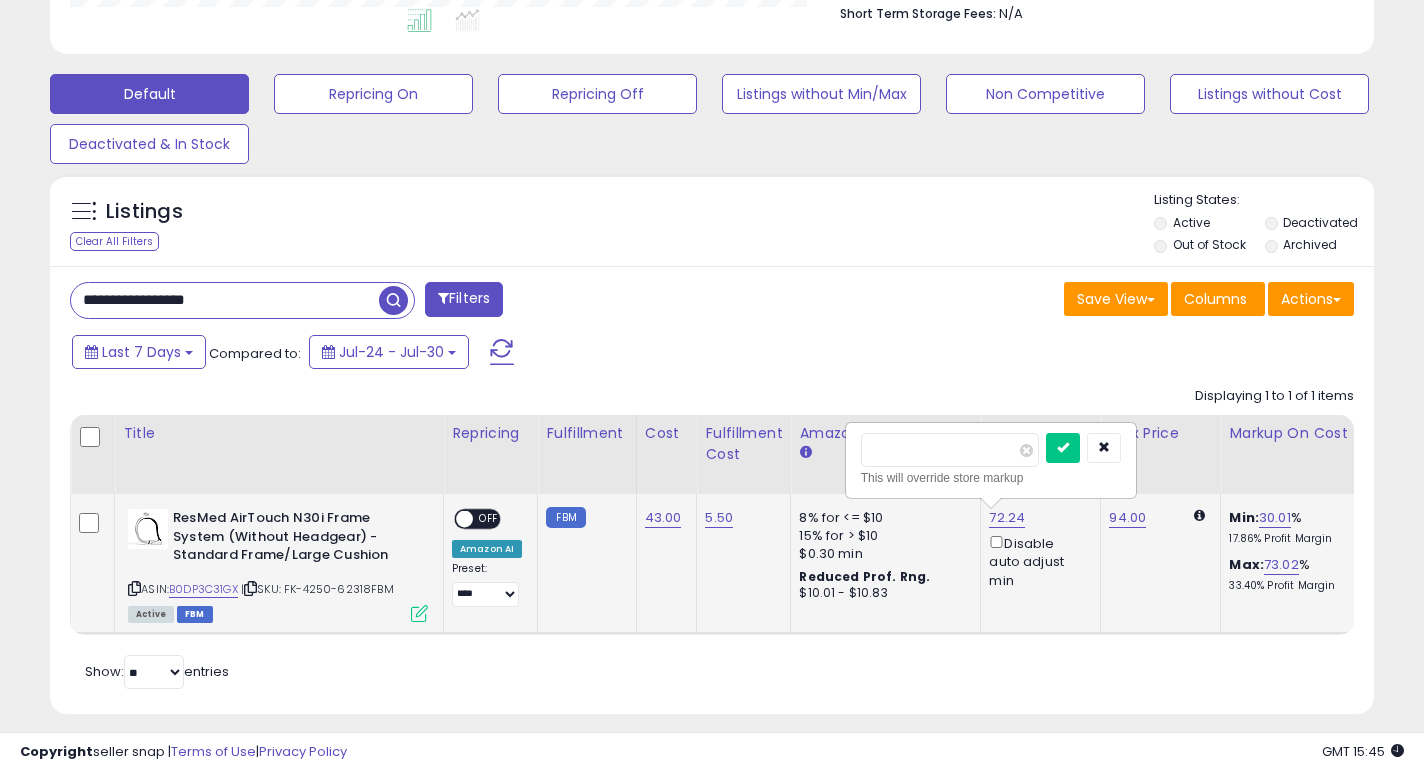 type on "**" 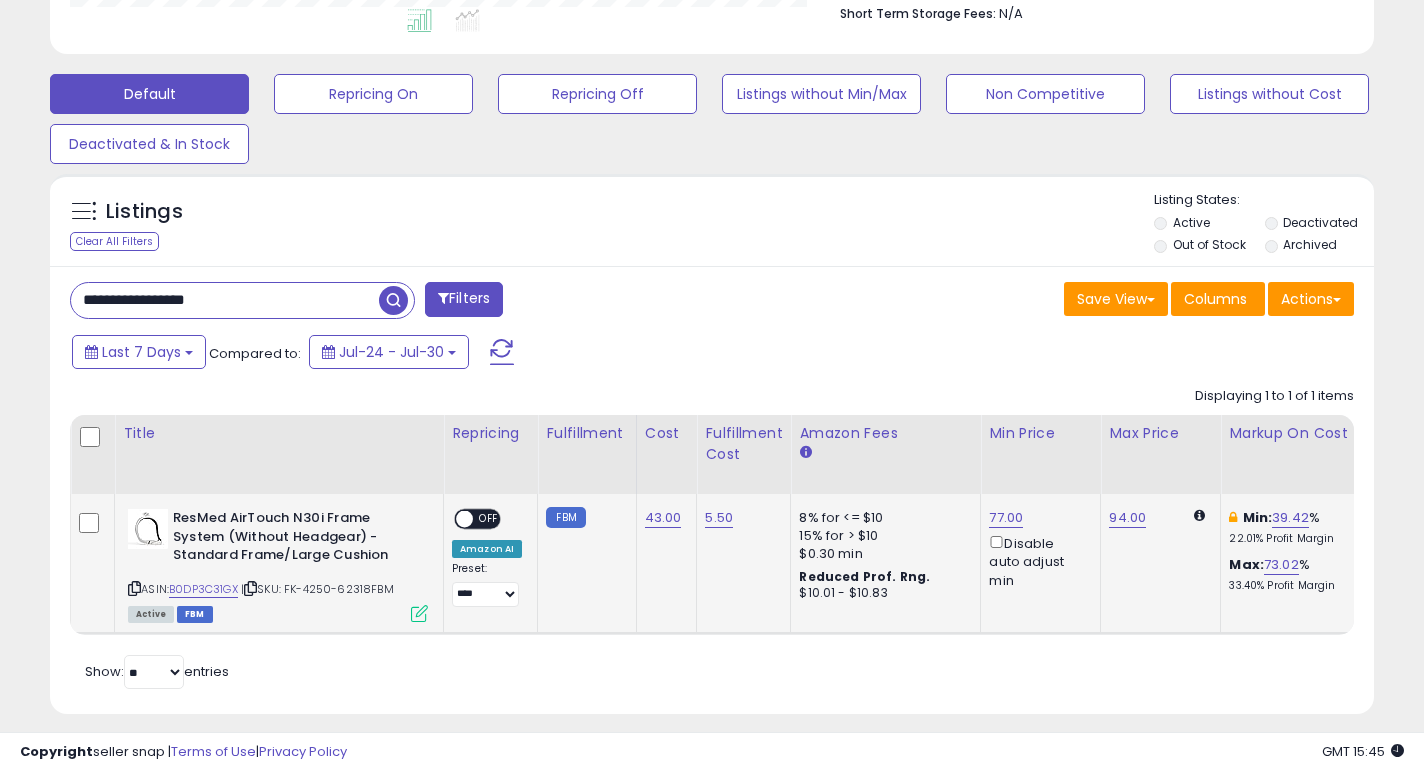 click on "OFF" at bounding box center [489, 519] 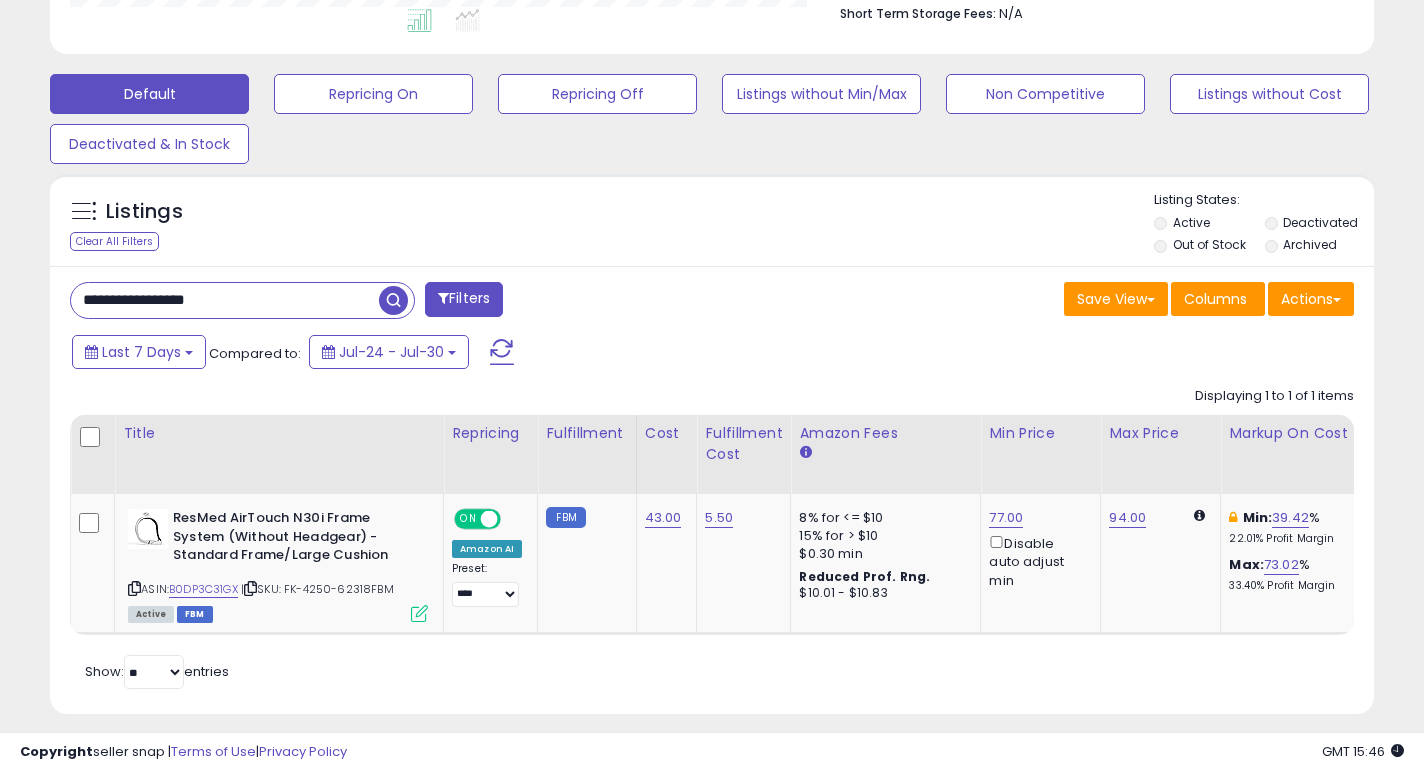 click on "**********" at bounding box center [225, 300] 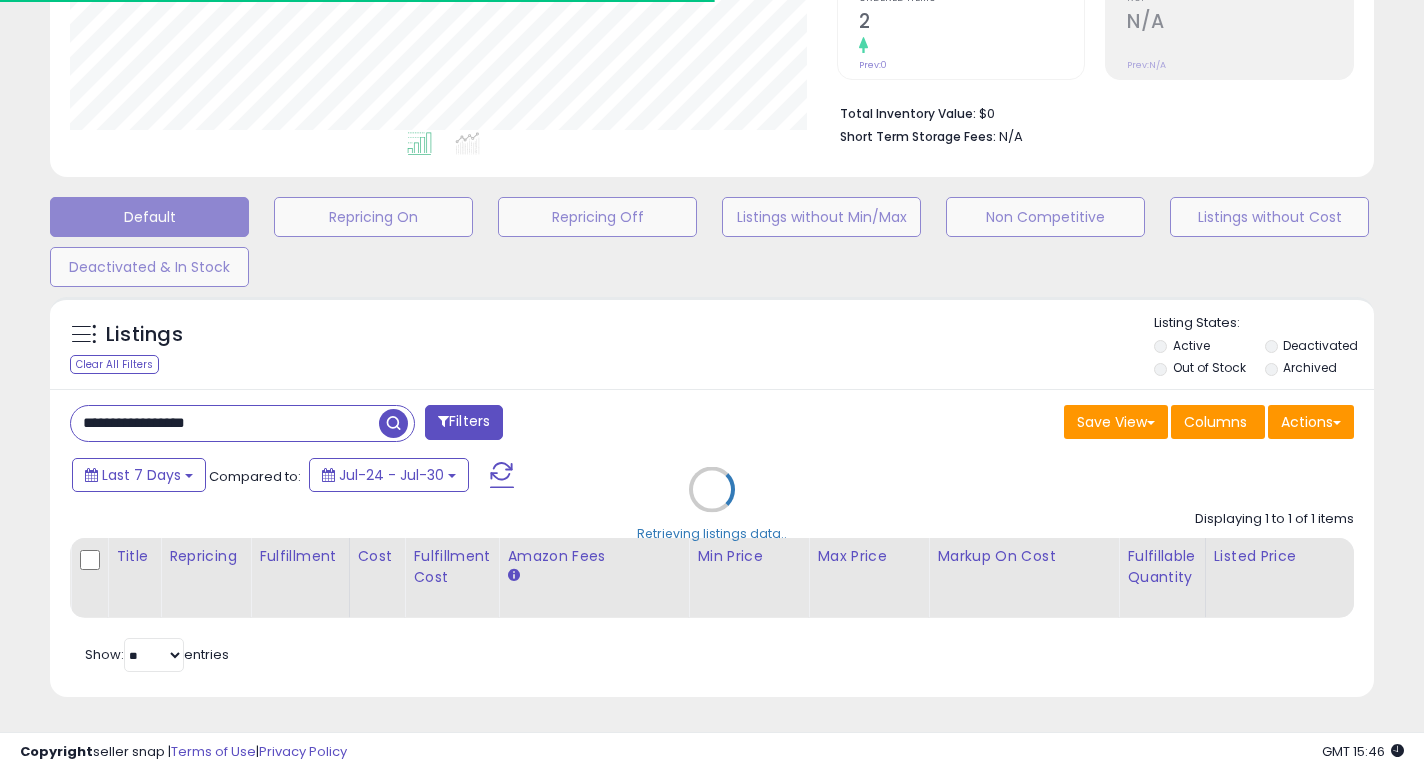 scroll, scrollTop: 556, scrollLeft: 0, axis: vertical 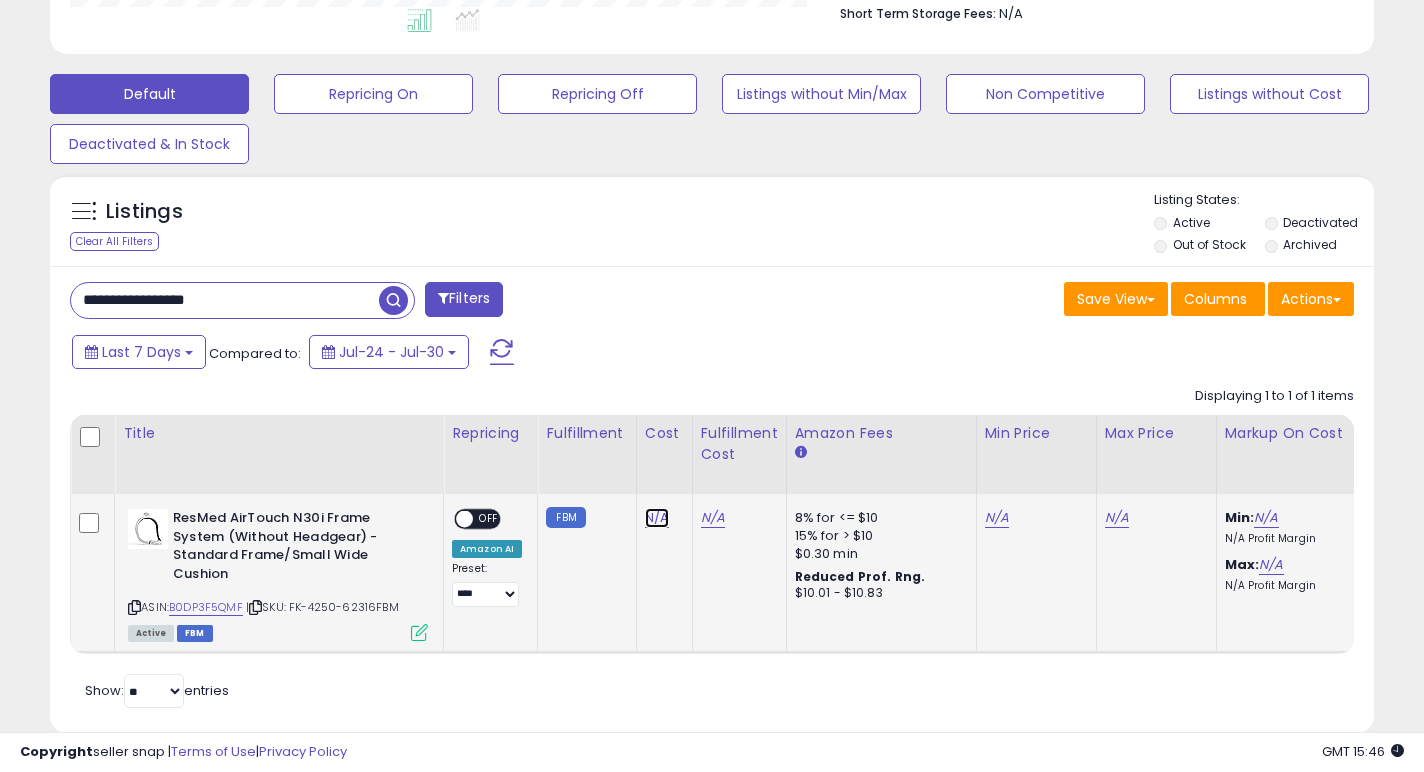 click on "N/A" at bounding box center [657, 518] 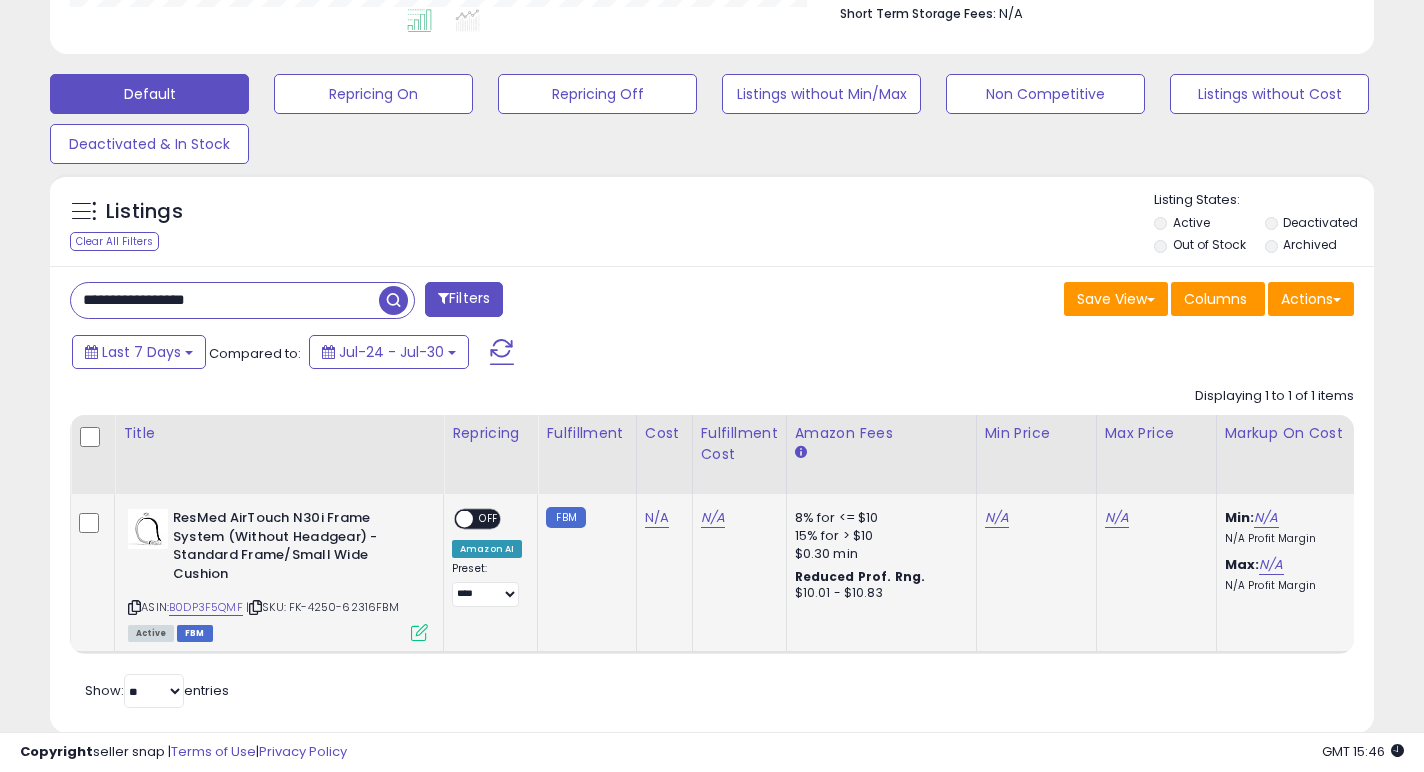 scroll, scrollTop: 999590, scrollLeft: 999233, axis: both 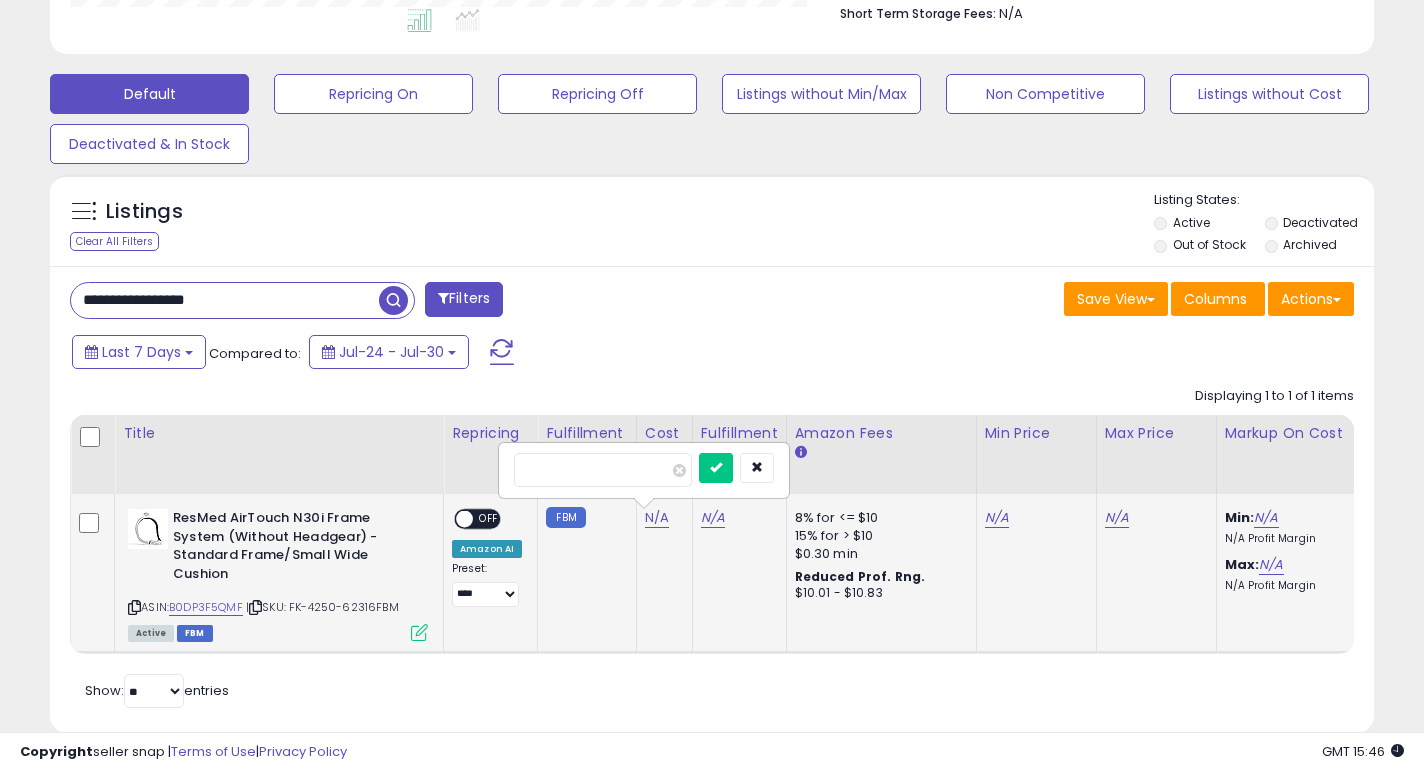 type on "**" 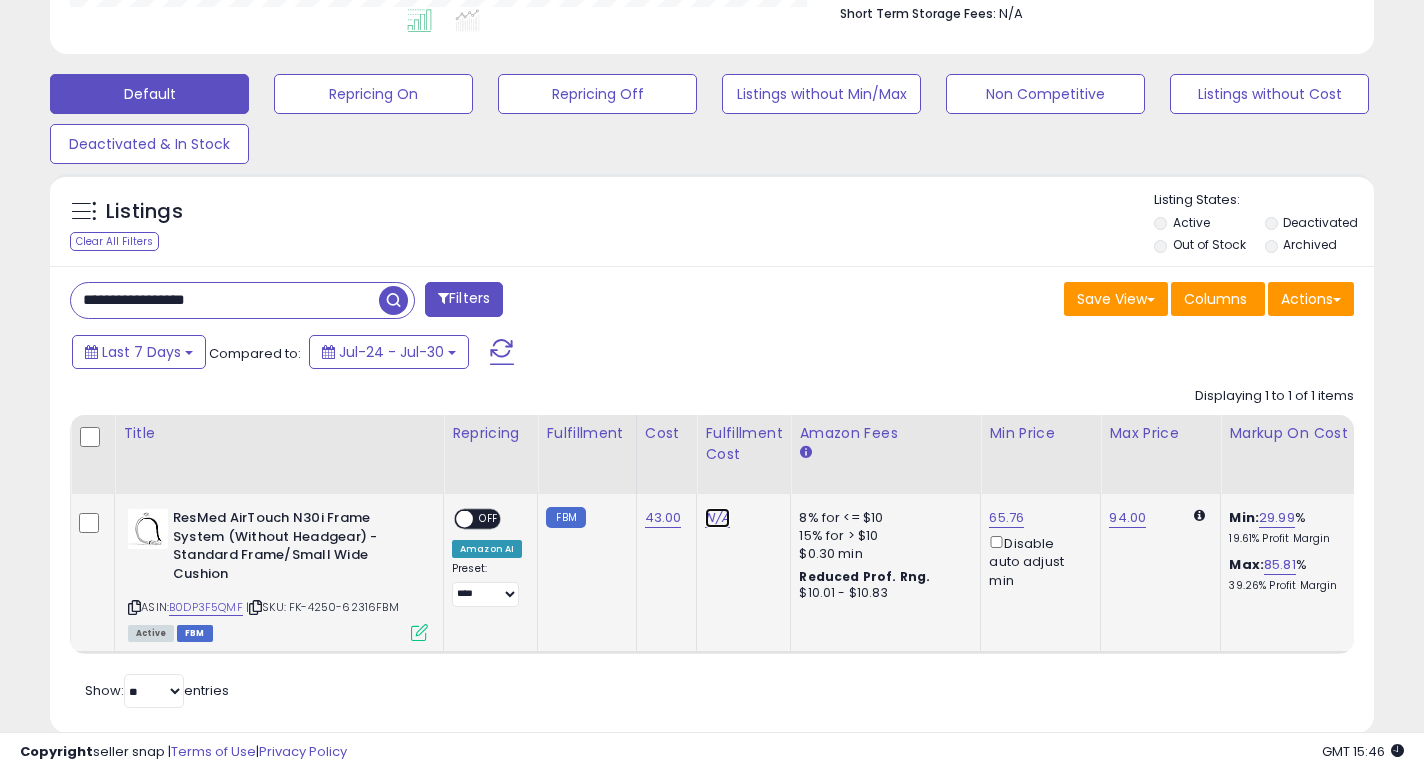 click on "N/A" at bounding box center (717, 518) 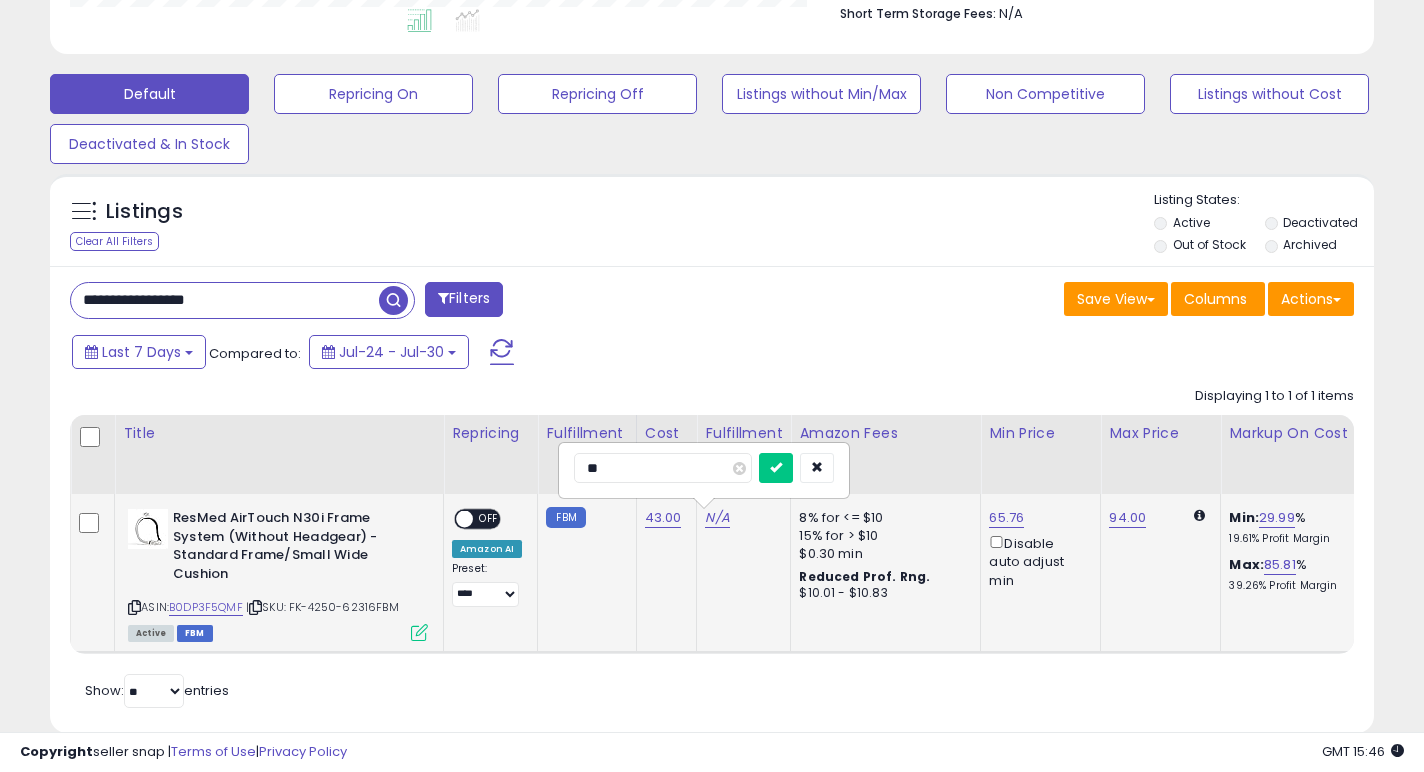 type on "***" 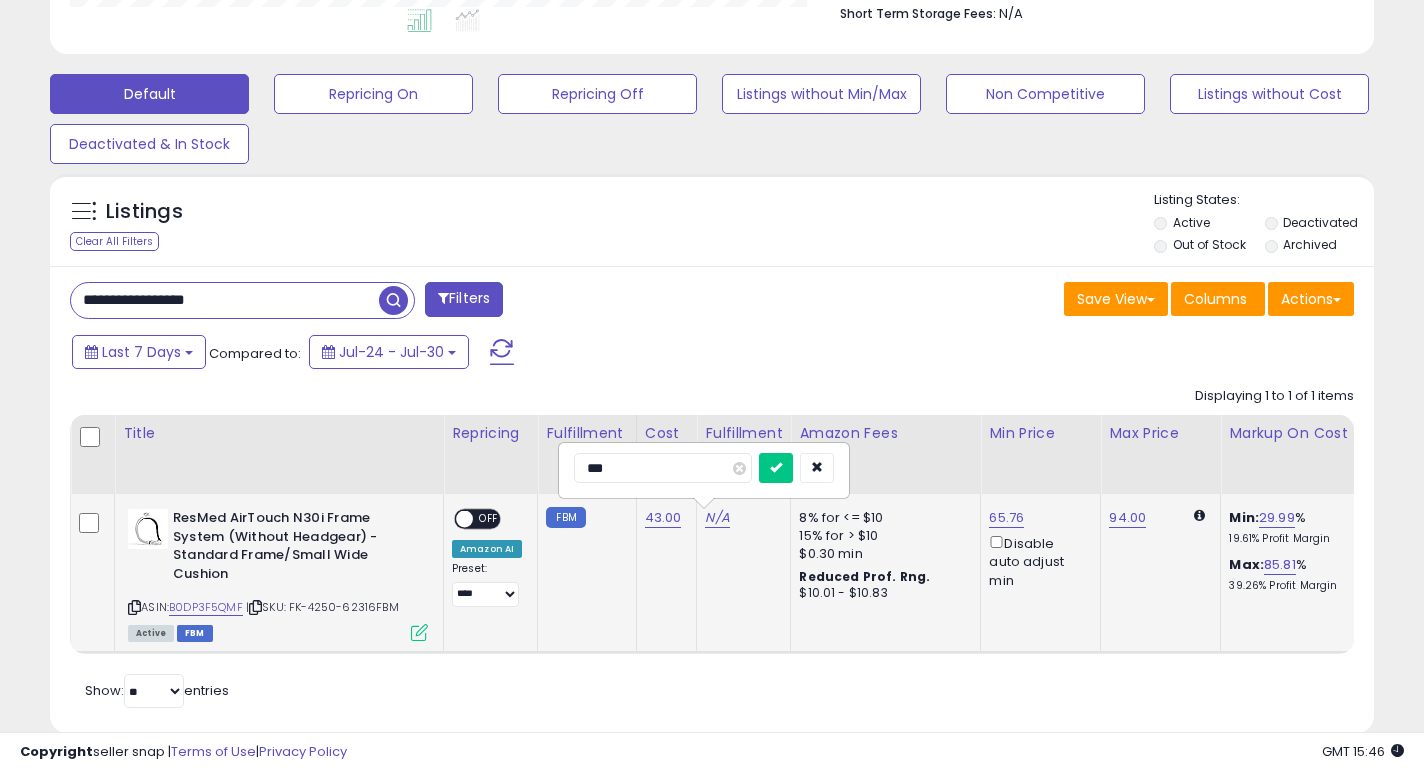 click at bounding box center (776, 468) 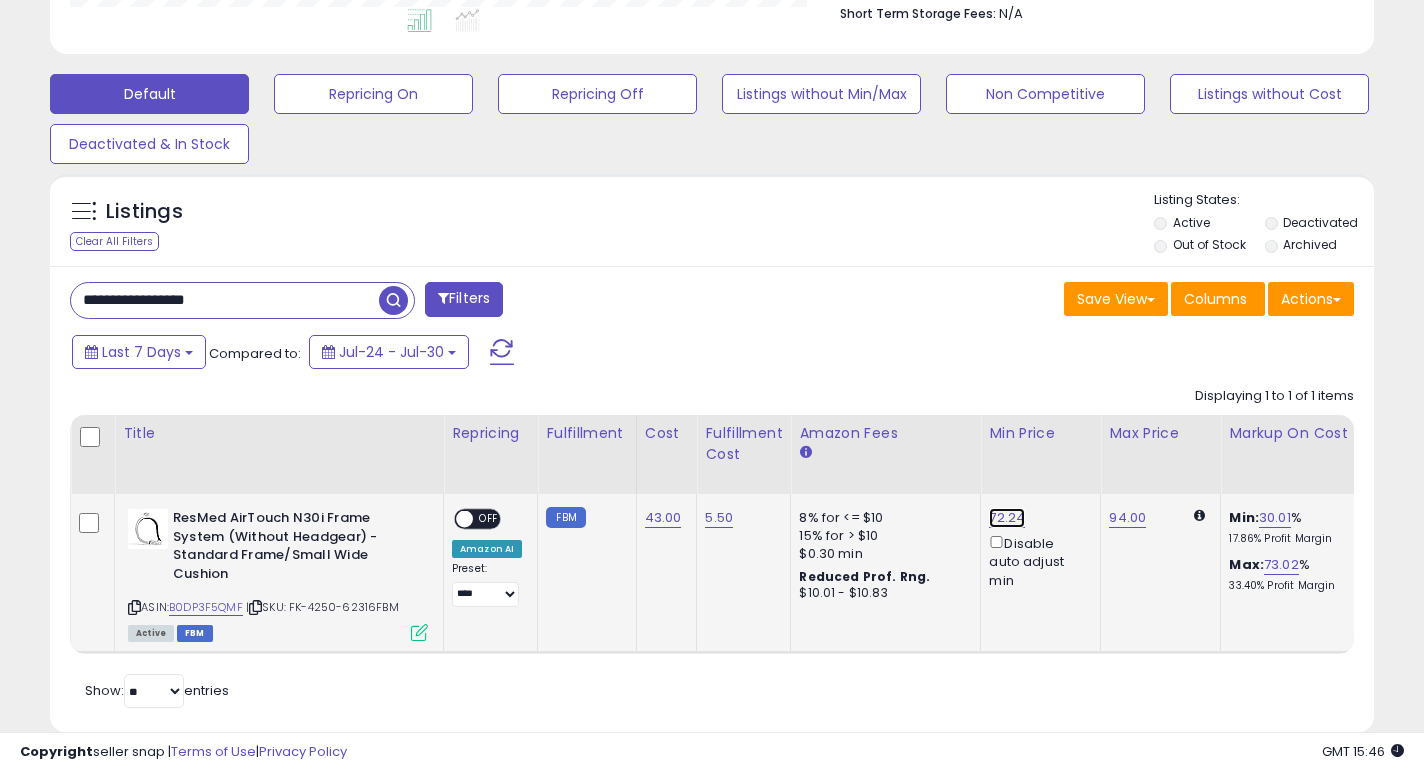 click on "72.24" at bounding box center (1007, 518) 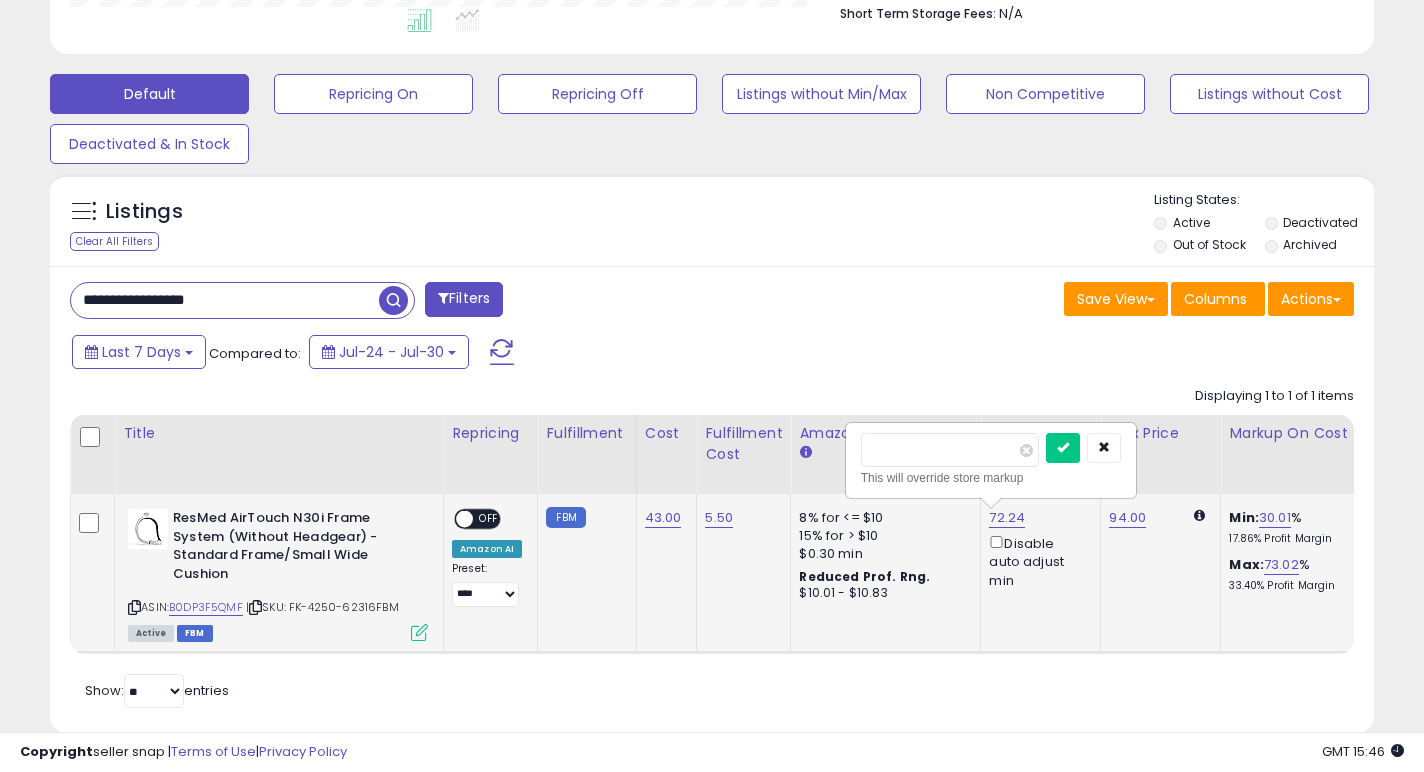 type on "**" 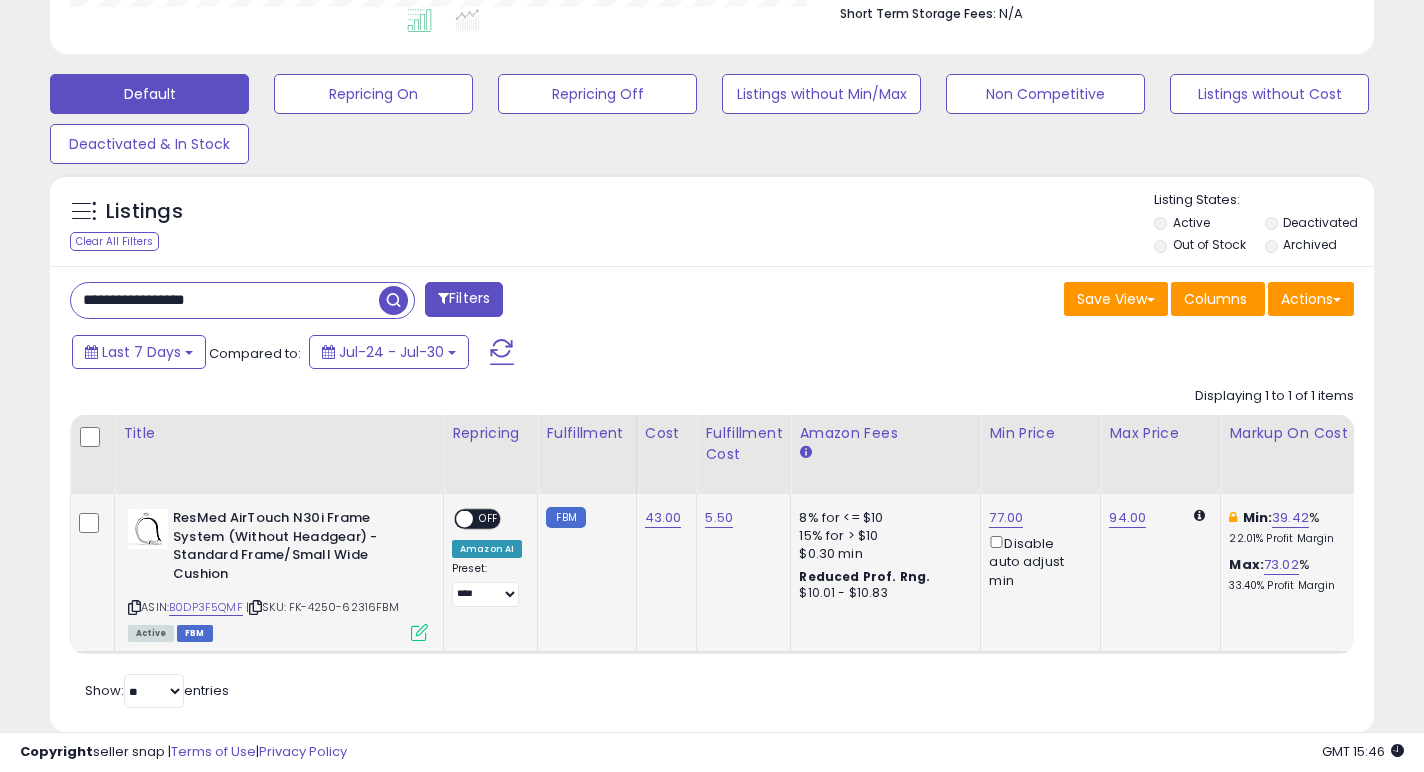 click on "OFF" at bounding box center (489, 519) 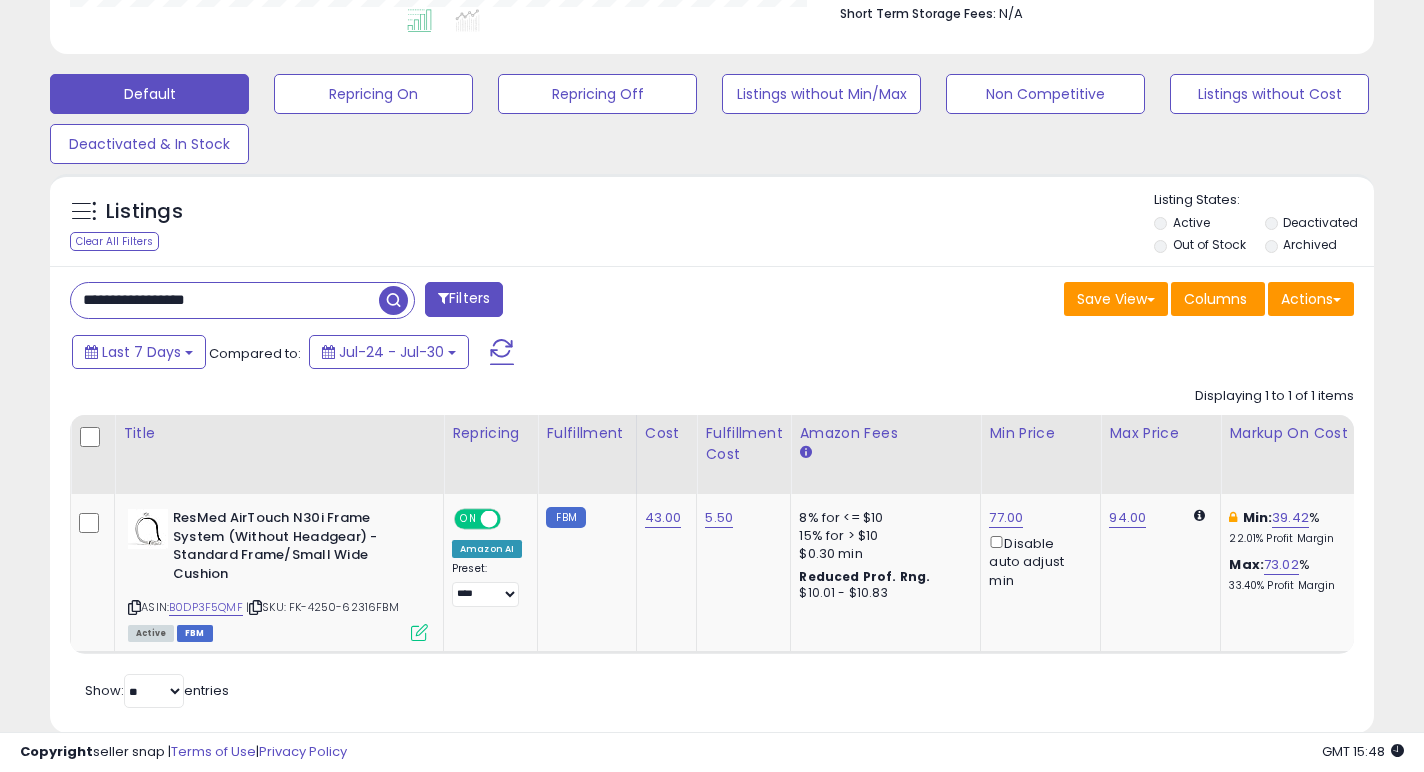 click on "**********" at bounding box center [225, 300] 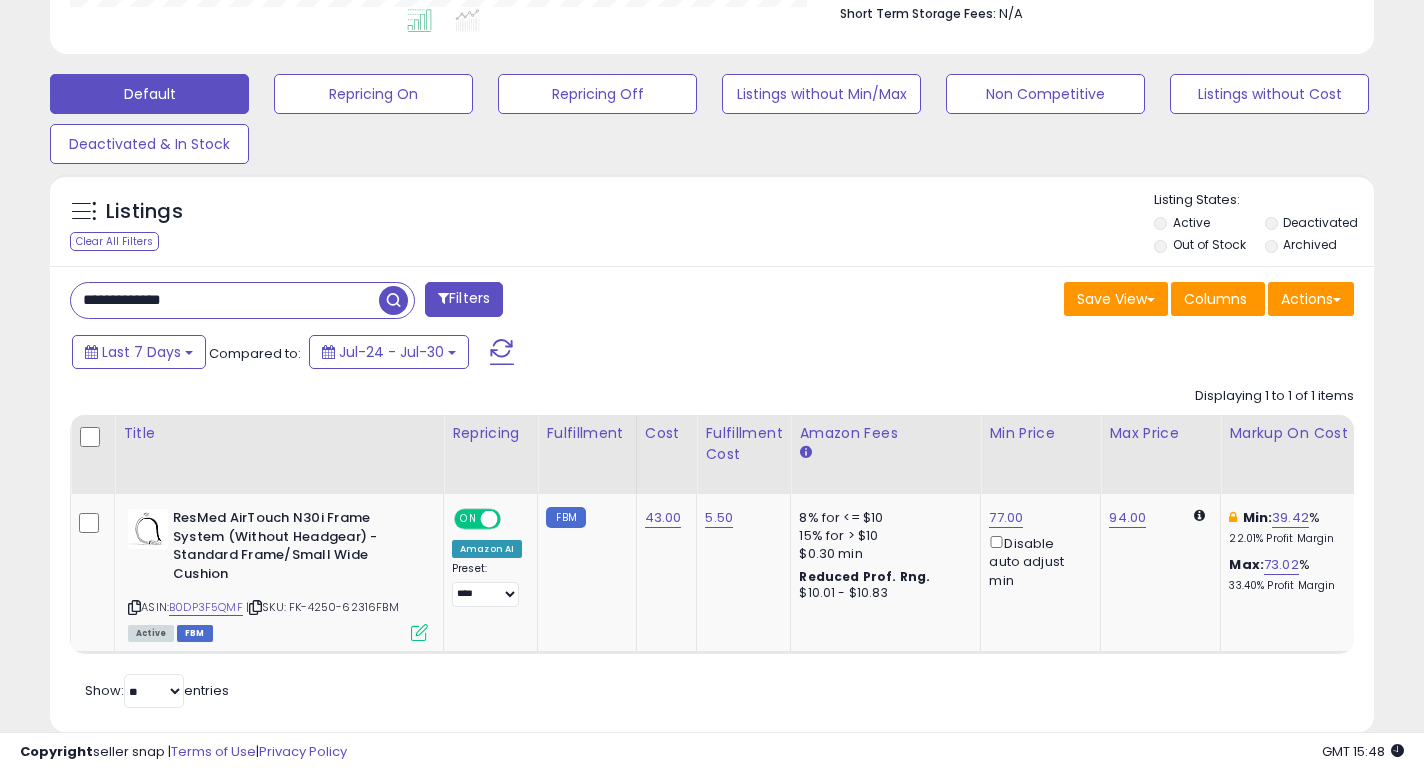 type on "**********" 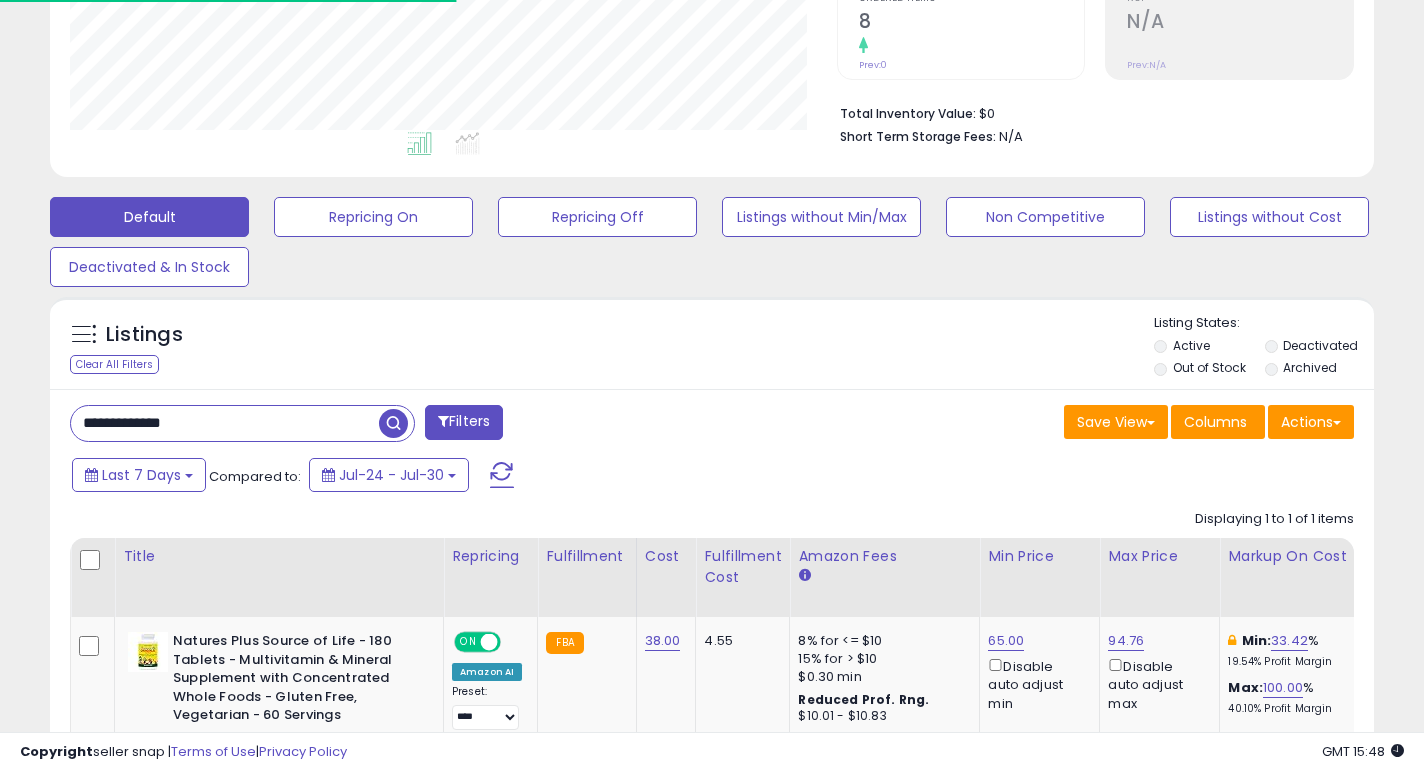 scroll, scrollTop: 556, scrollLeft: 0, axis: vertical 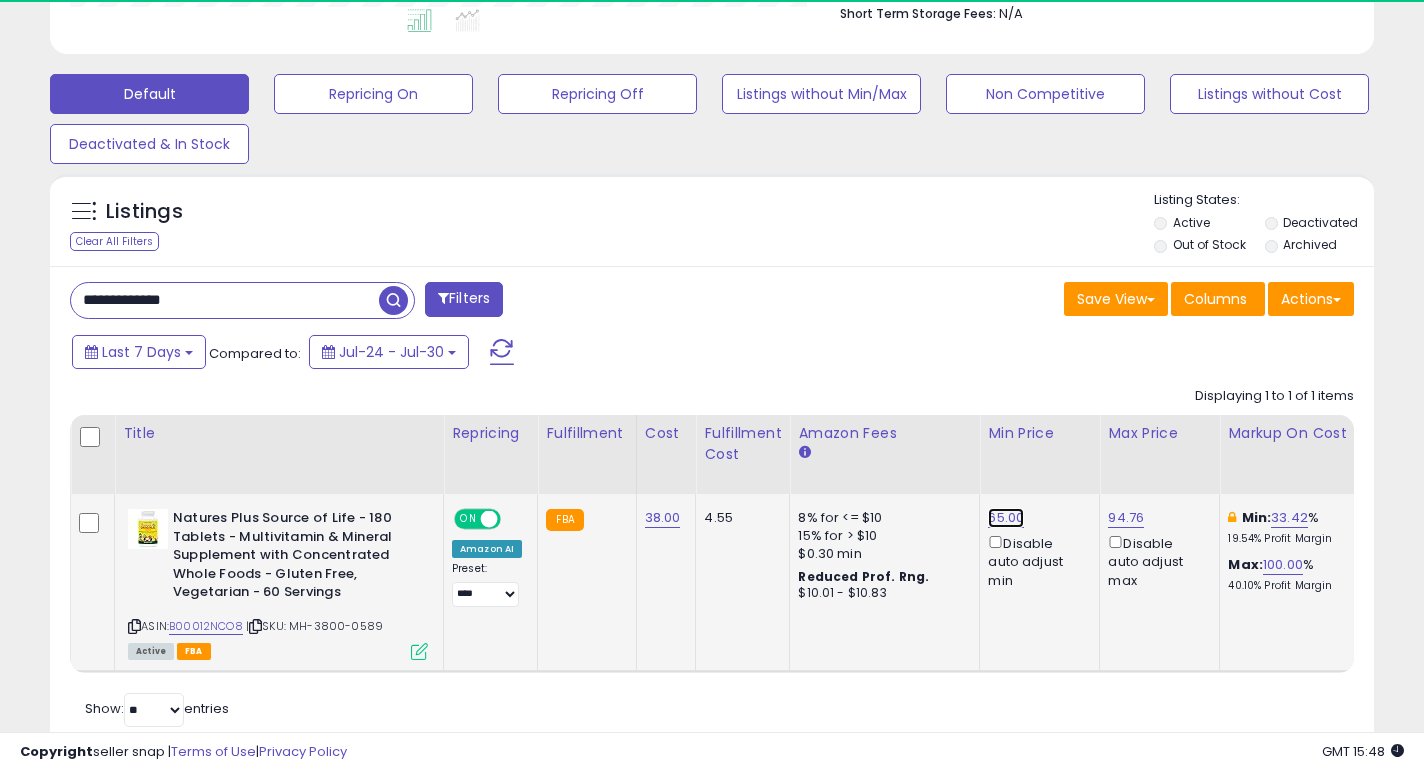 click on "65.00" at bounding box center [1006, 518] 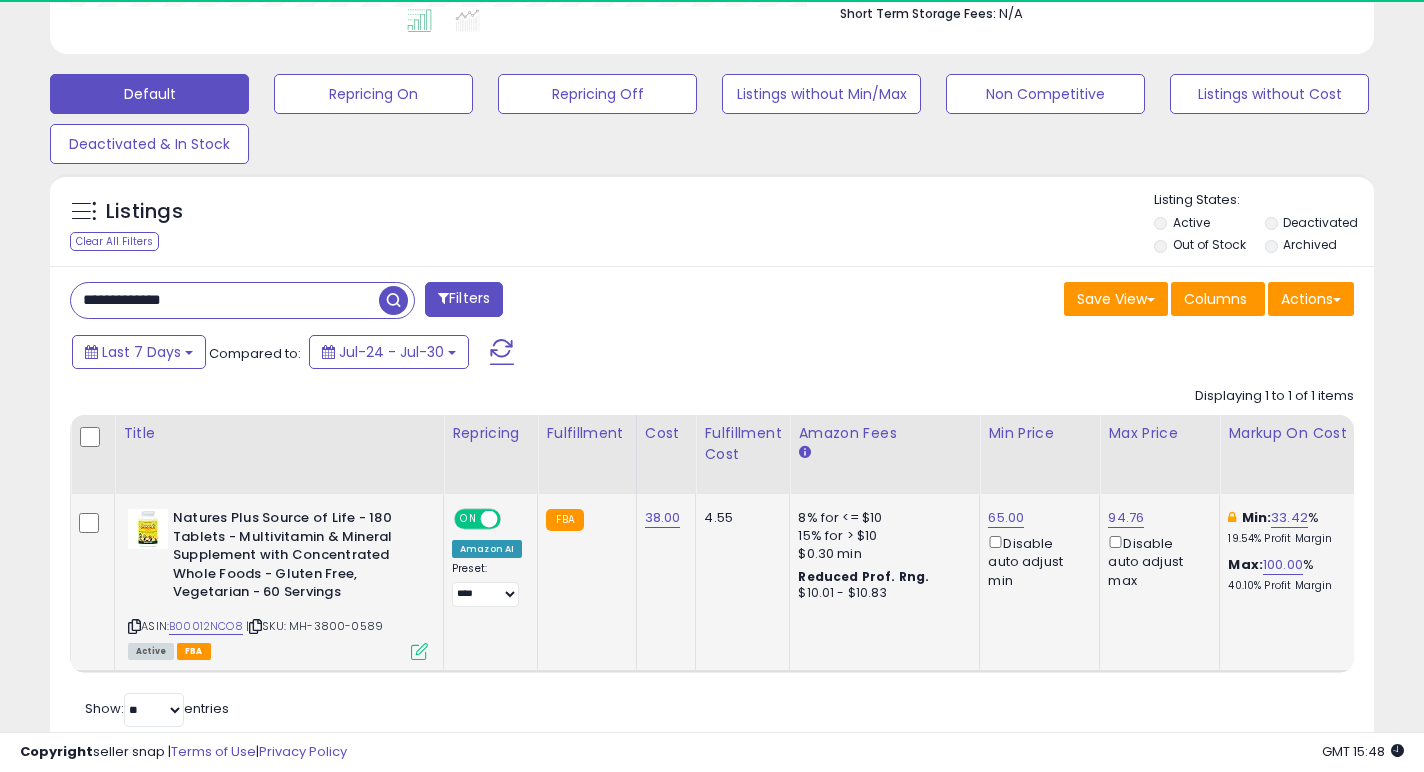 scroll, scrollTop: 999590, scrollLeft: 999233, axis: both 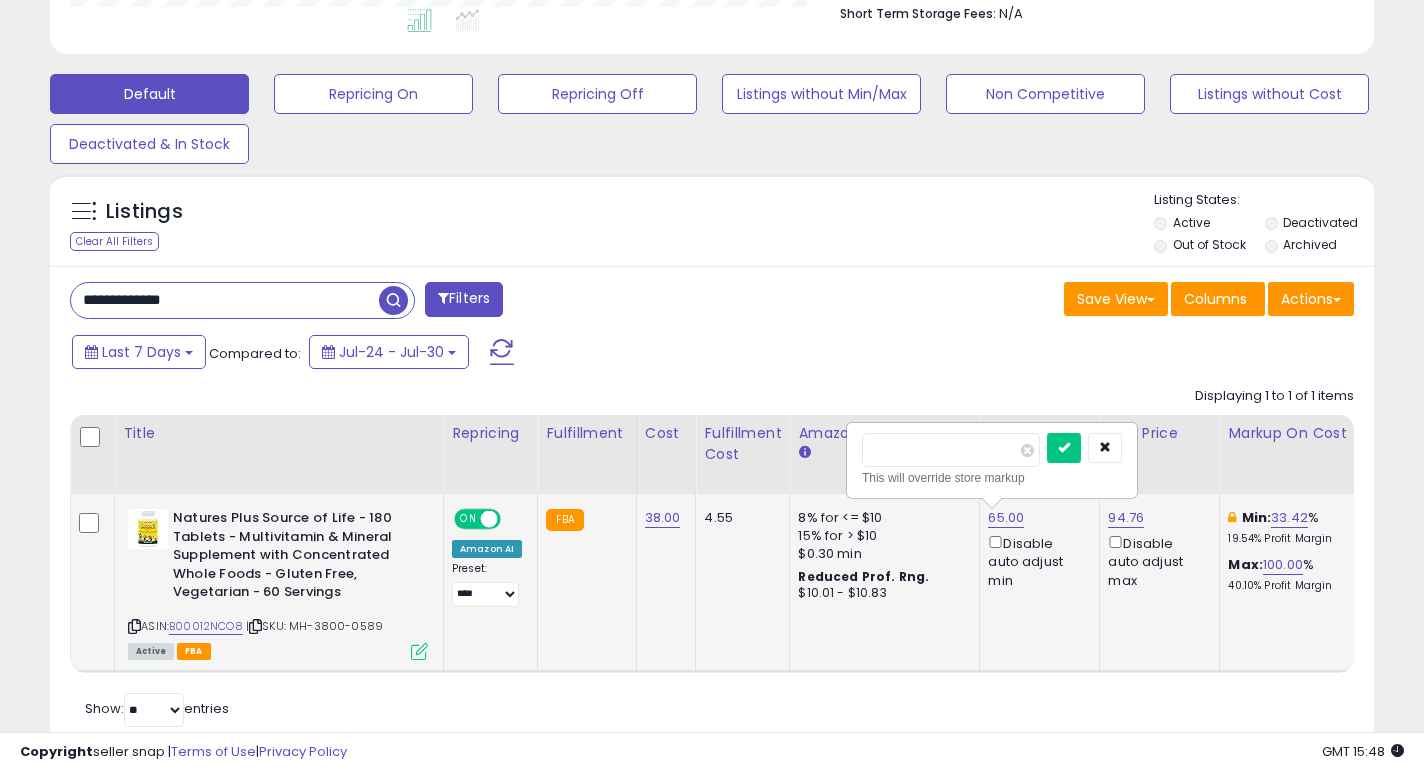 type on "*****" 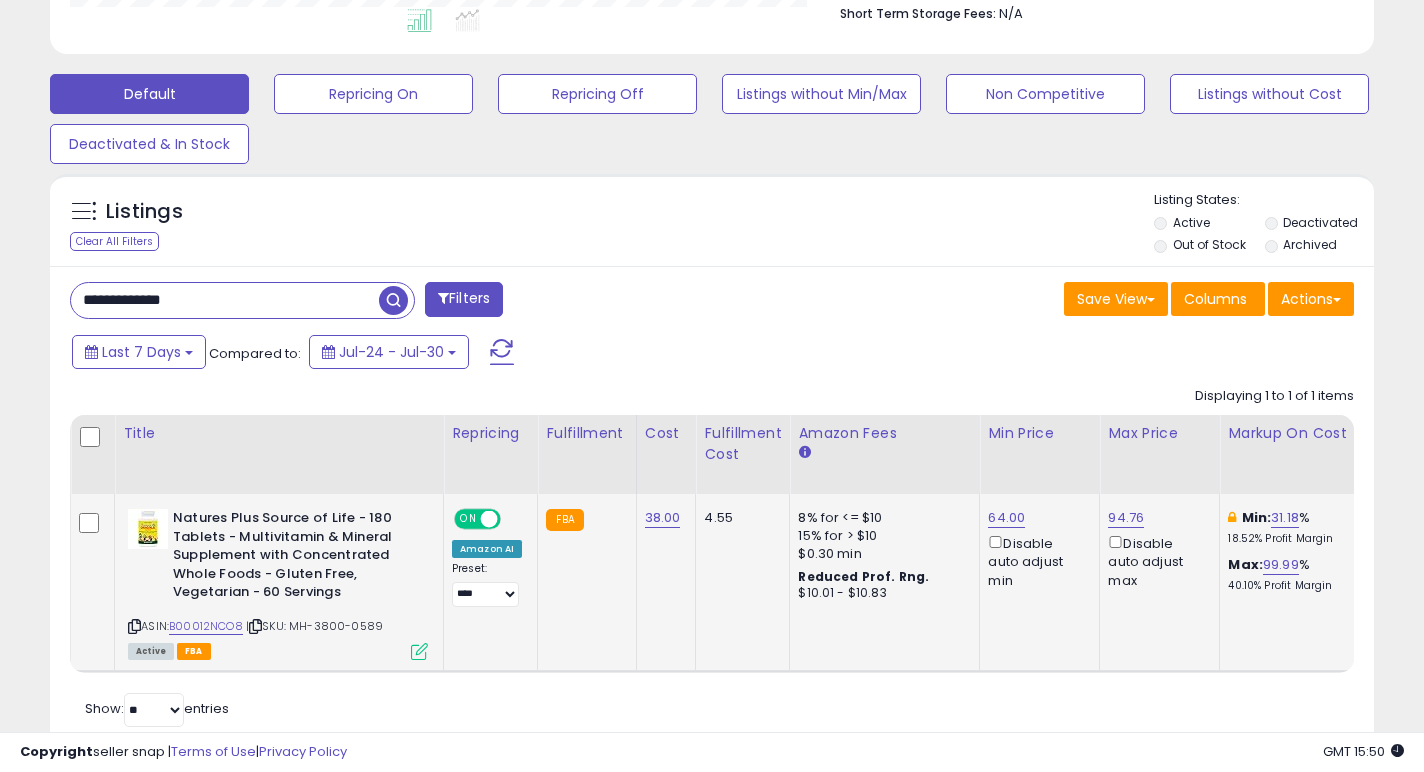 click on "**********" at bounding box center (225, 300) 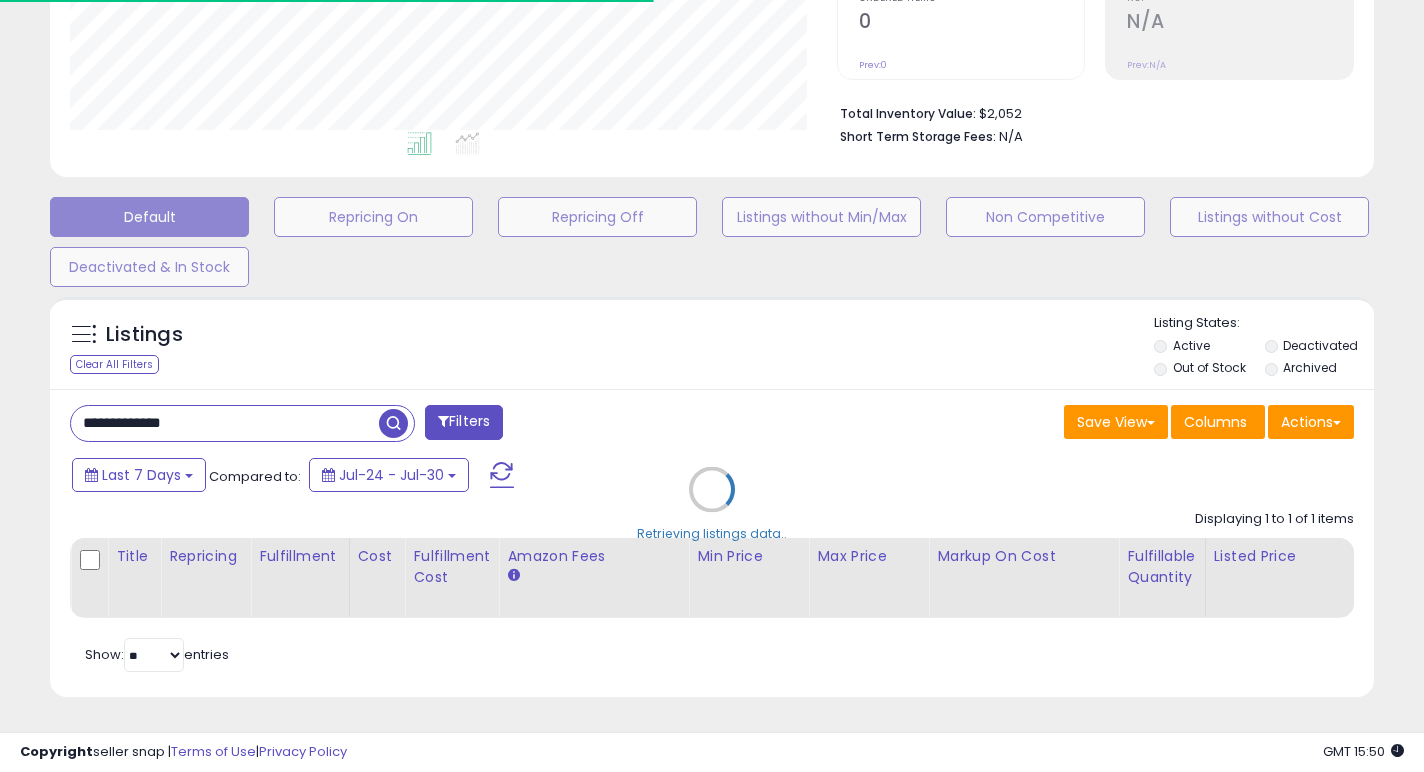 scroll, scrollTop: 556, scrollLeft: 0, axis: vertical 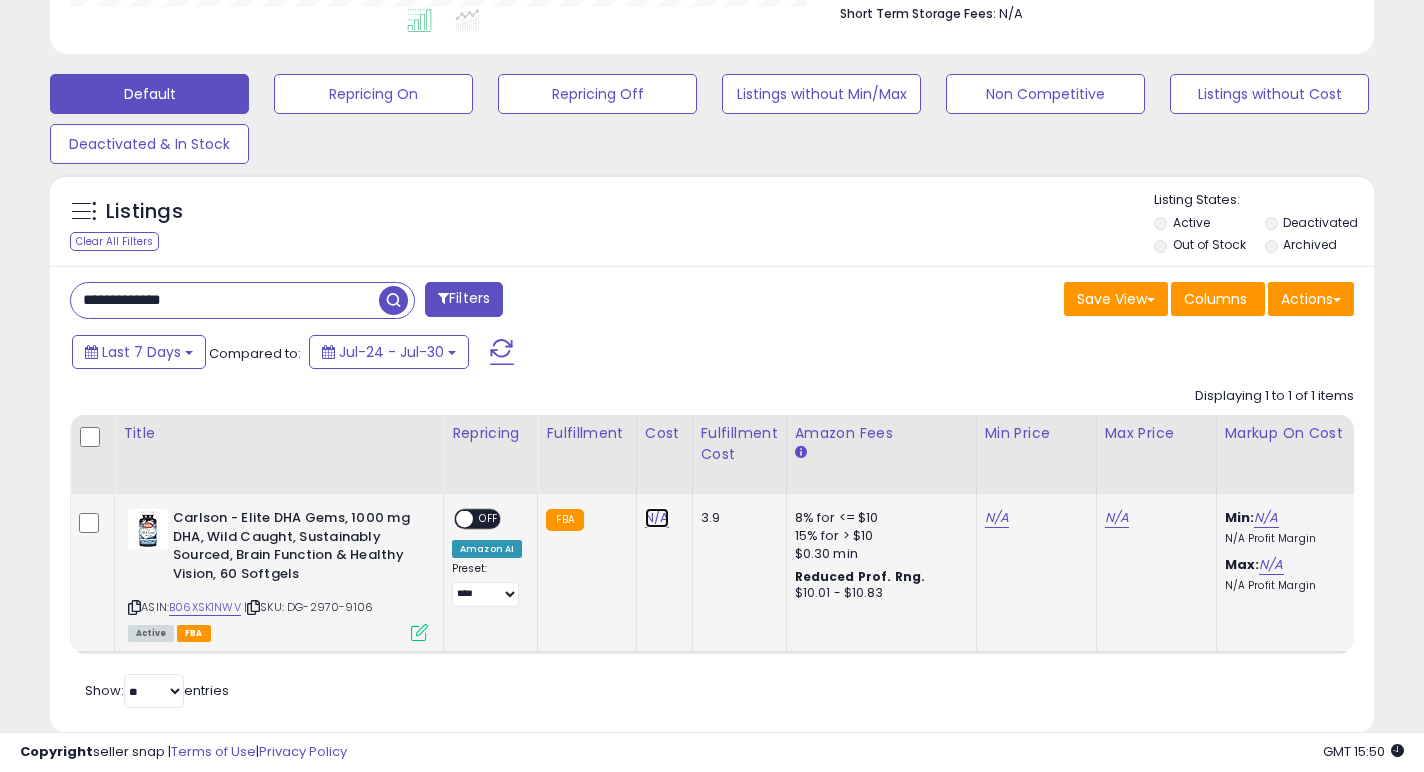 click on "N/A" at bounding box center [657, 518] 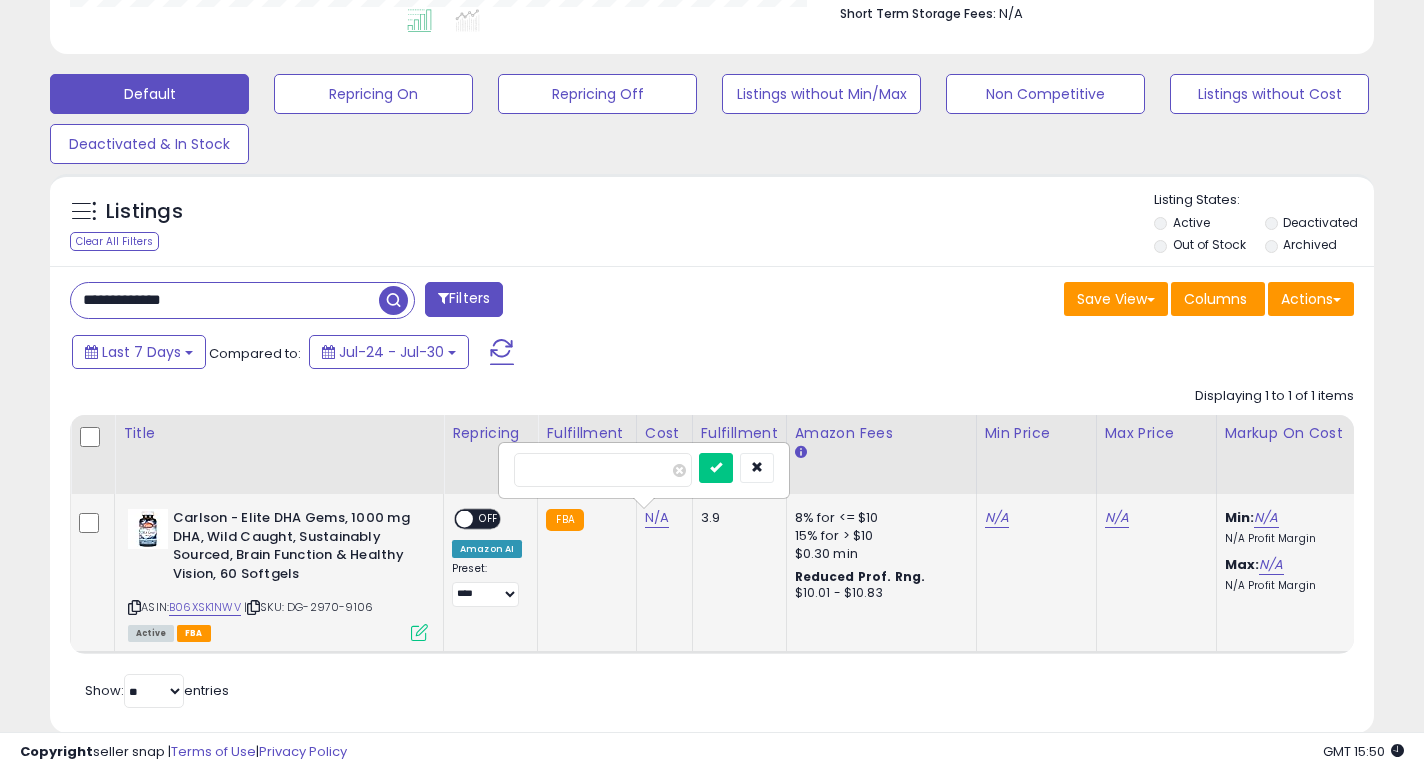 type on "**" 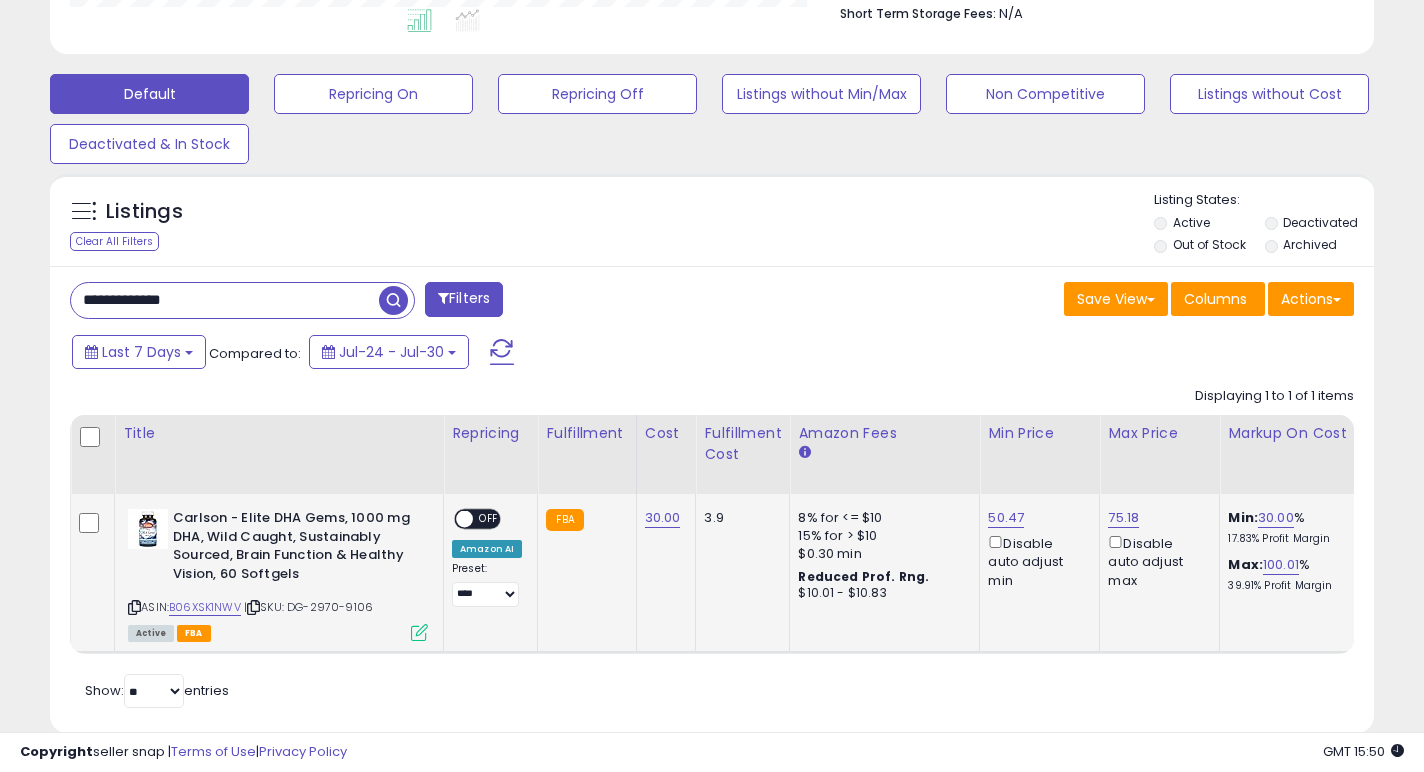 click at bounding box center (464, 519) 